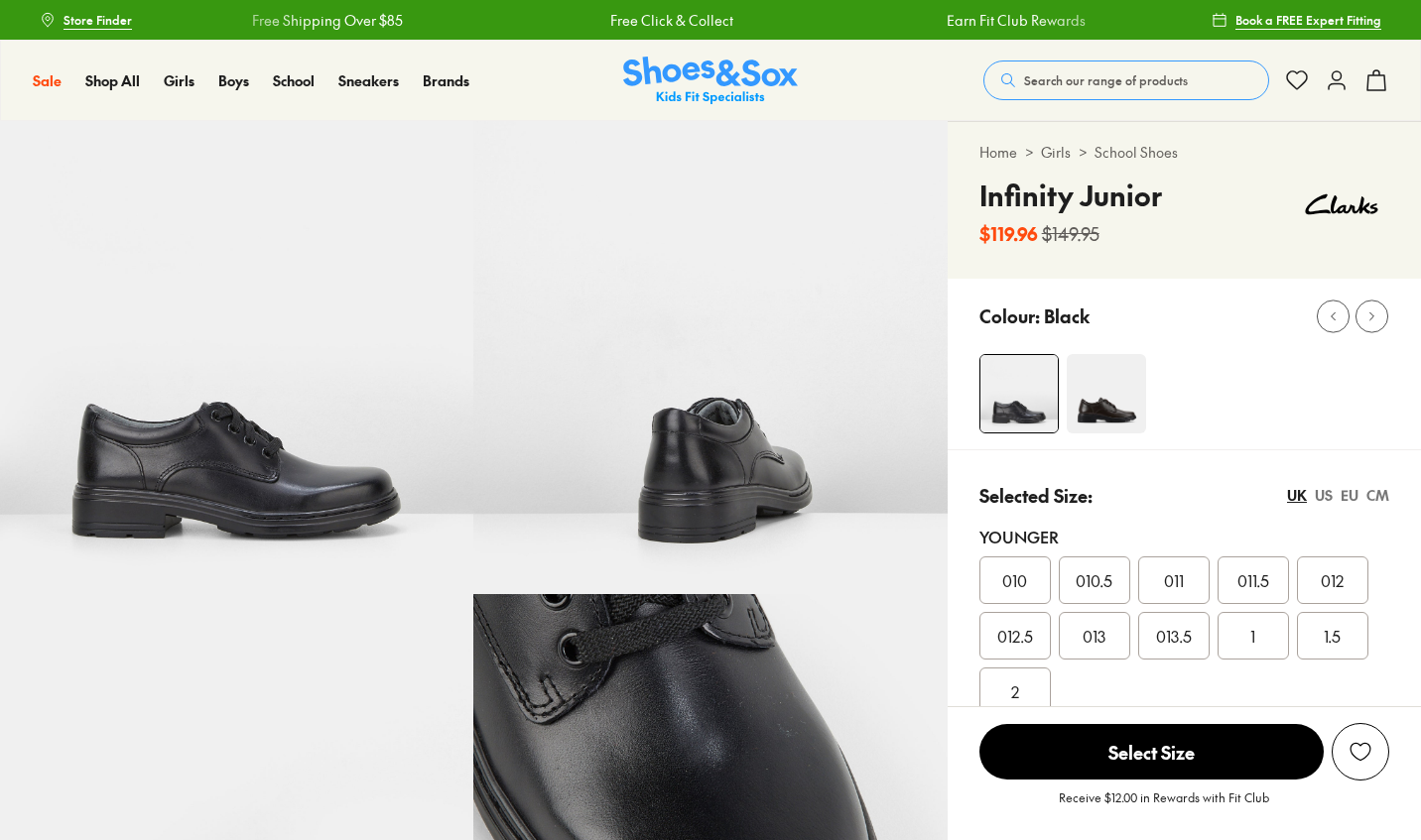 scroll, scrollTop: 0, scrollLeft: 0, axis: both 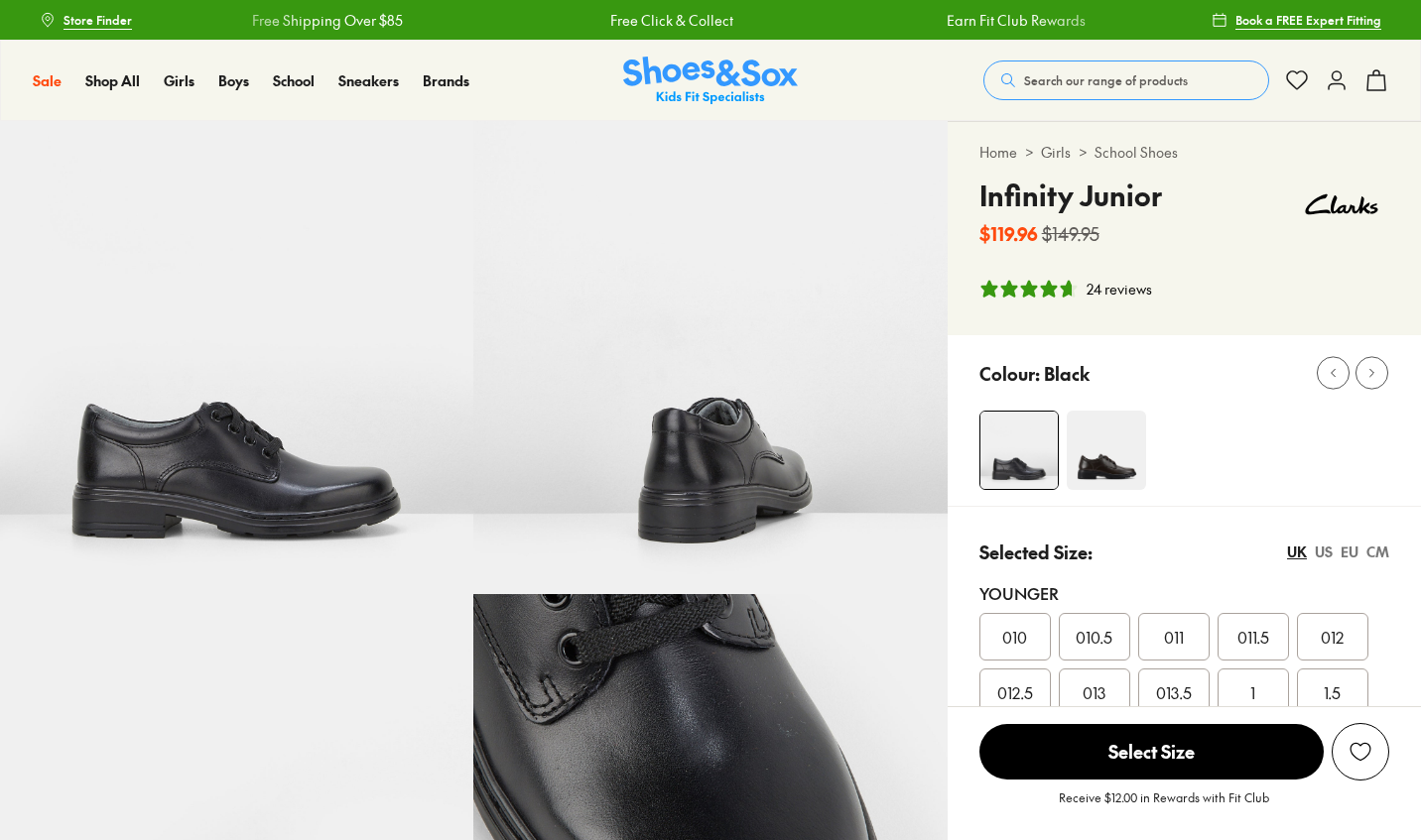 select on "*" 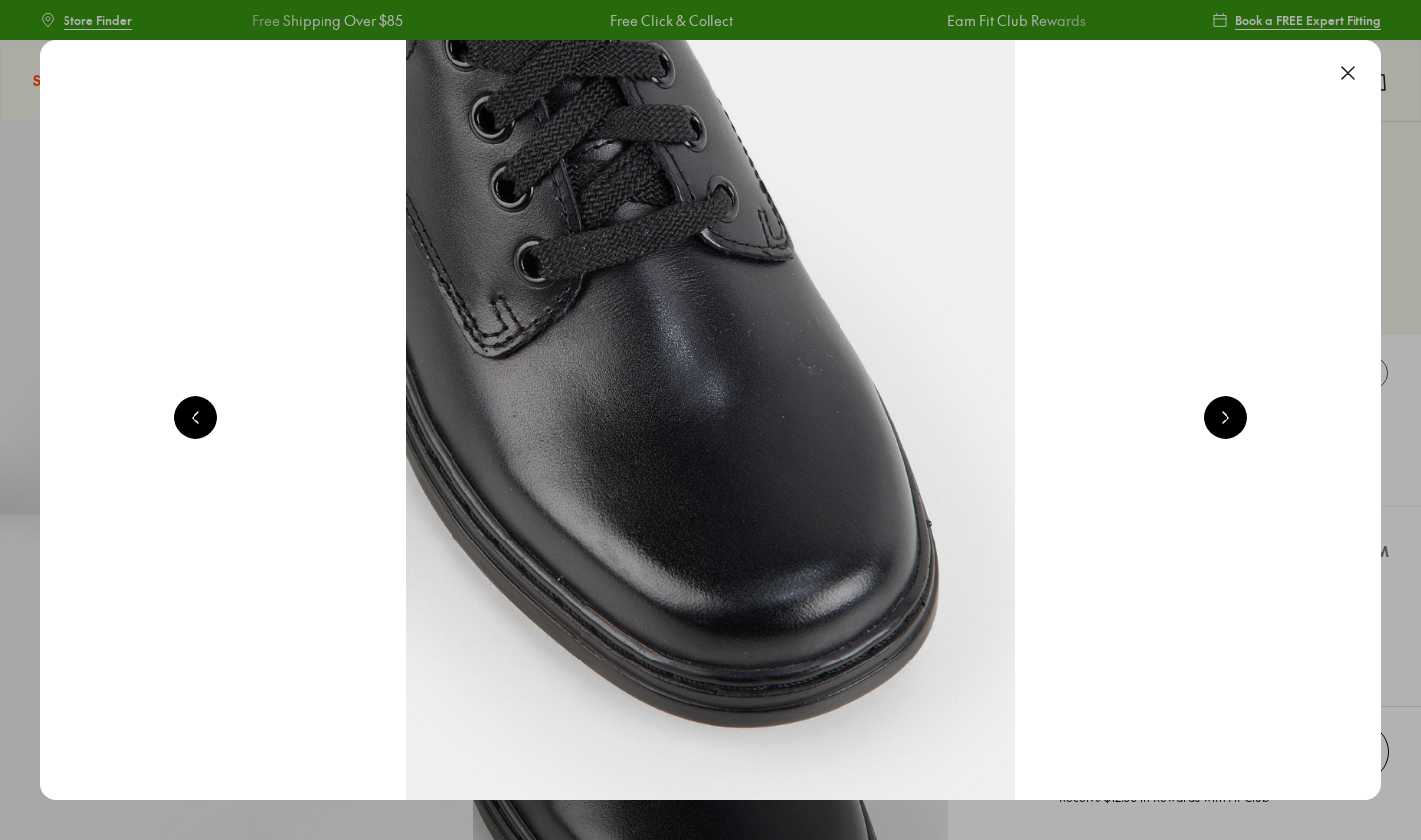 scroll, scrollTop: 0, scrollLeft: 1350, axis: horizontal 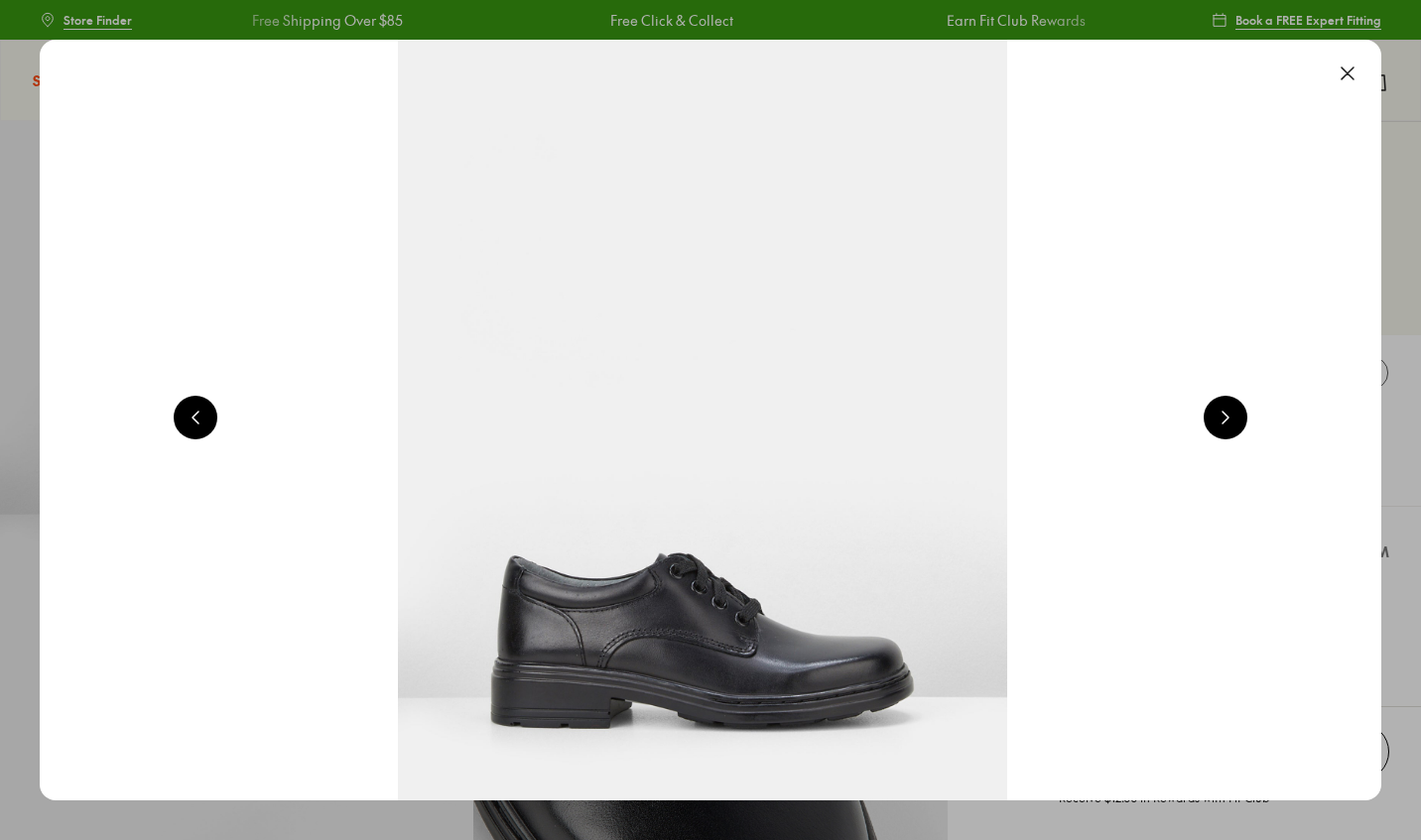 click at bounding box center [703, 420] 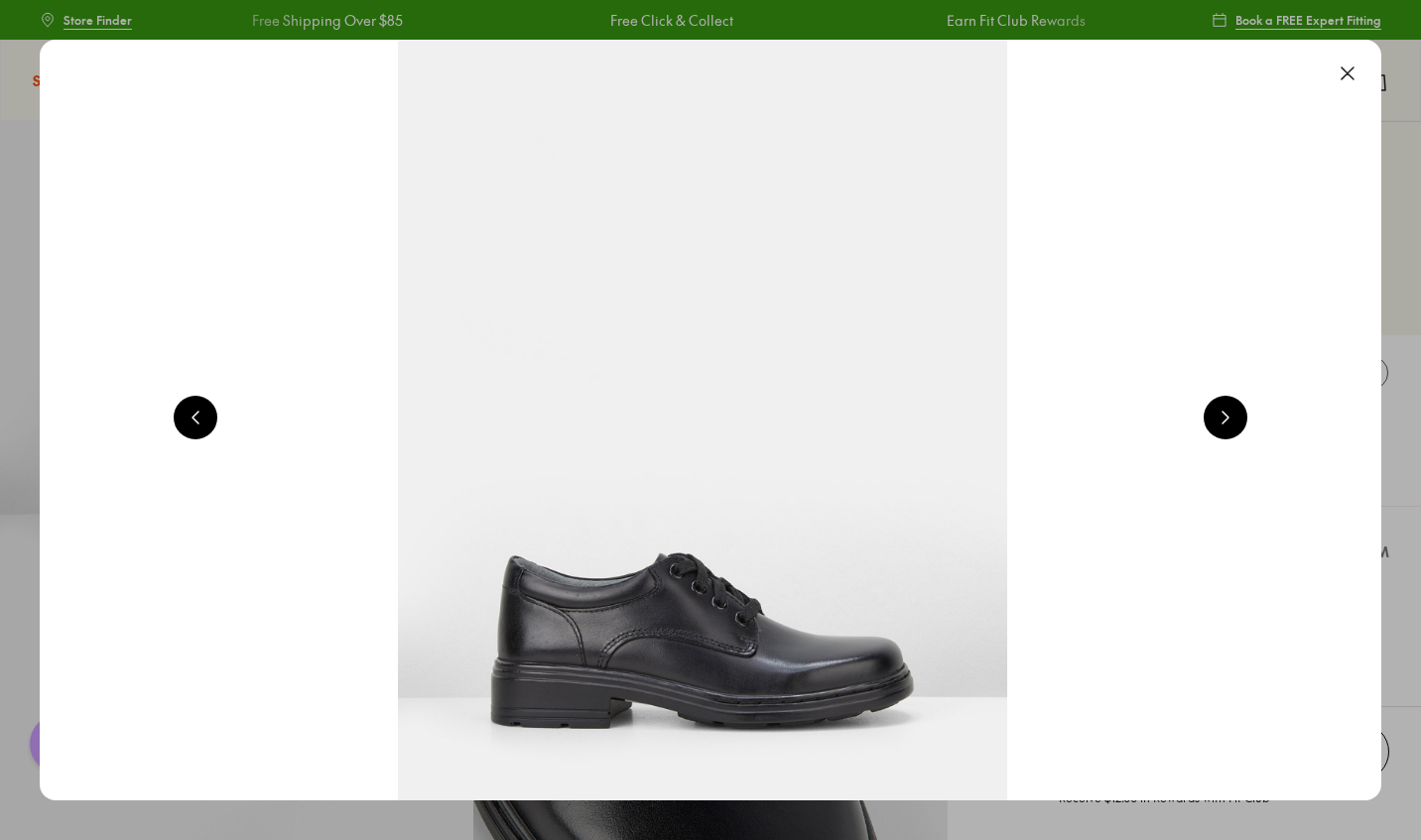 scroll, scrollTop: 0, scrollLeft: 0, axis: both 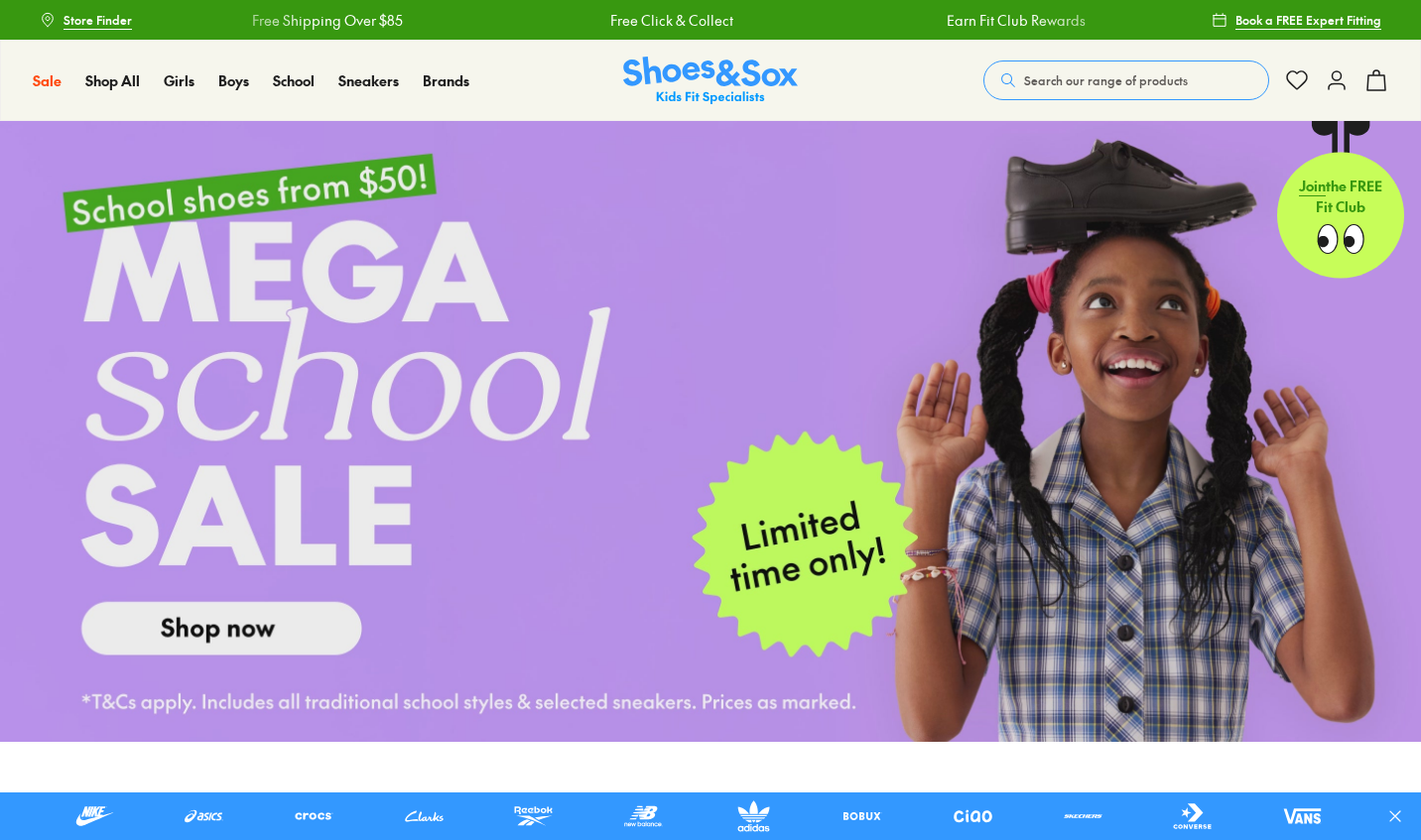 click on "Sale
Sale
Shop All
Mega School Sale
Up to 40% off Sale
25% Off Waterbottles
$5 Toys
Shop All Sale
Girls
Girls
Shop All
Sneakers
School
Sports" at bounding box center [710, 80] 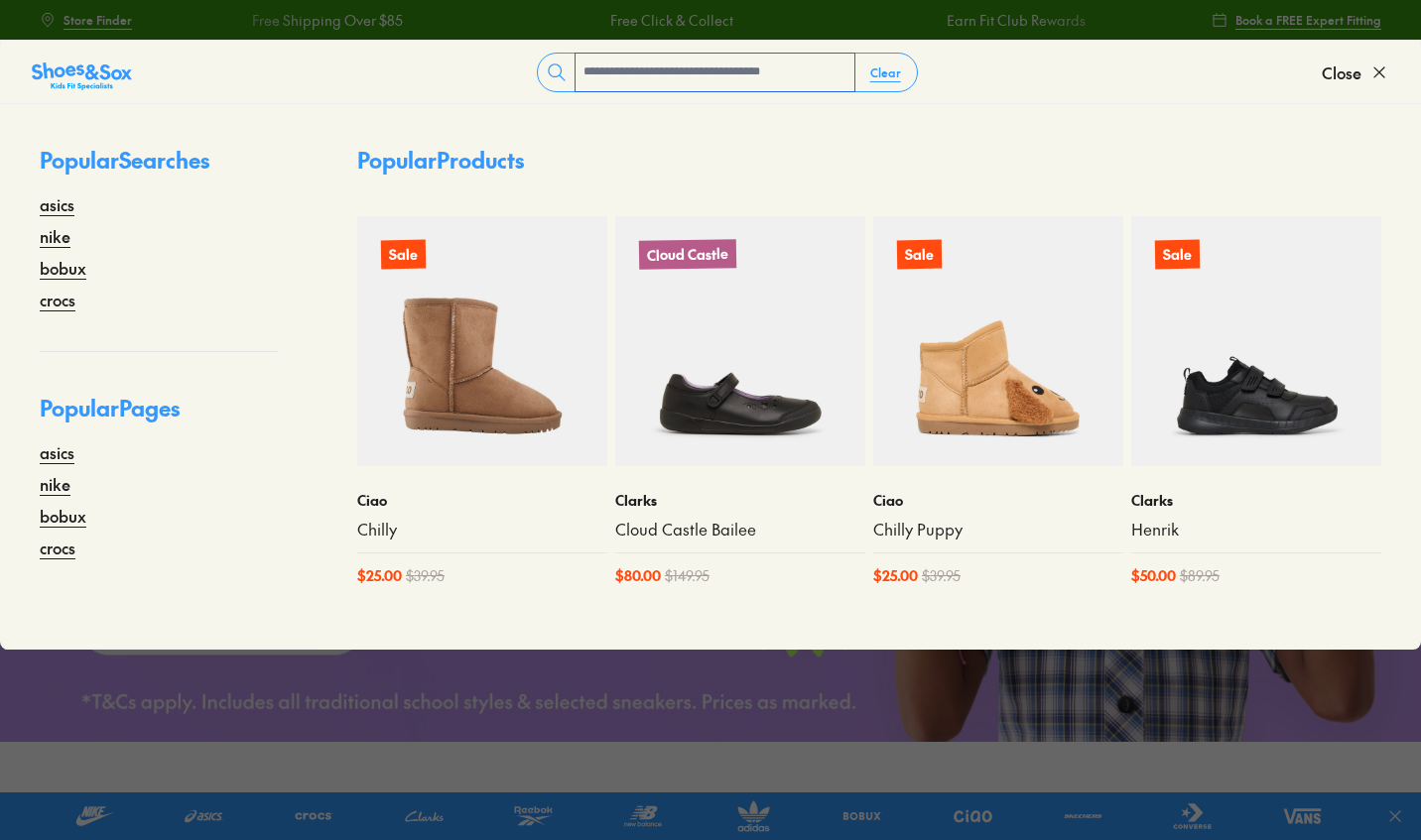 click at bounding box center (714, 72) 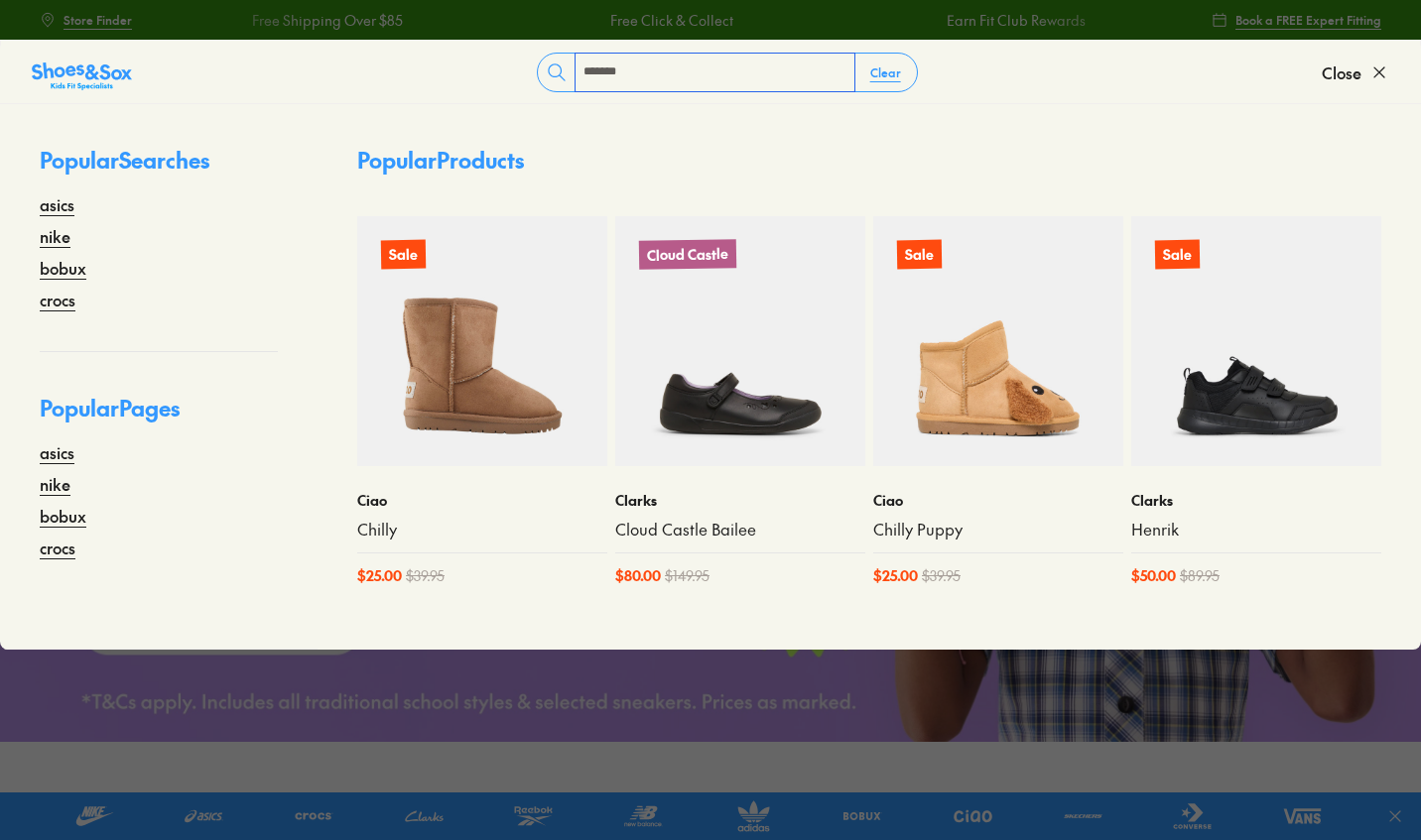 scroll, scrollTop: 0, scrollLeft: 0, axis: both 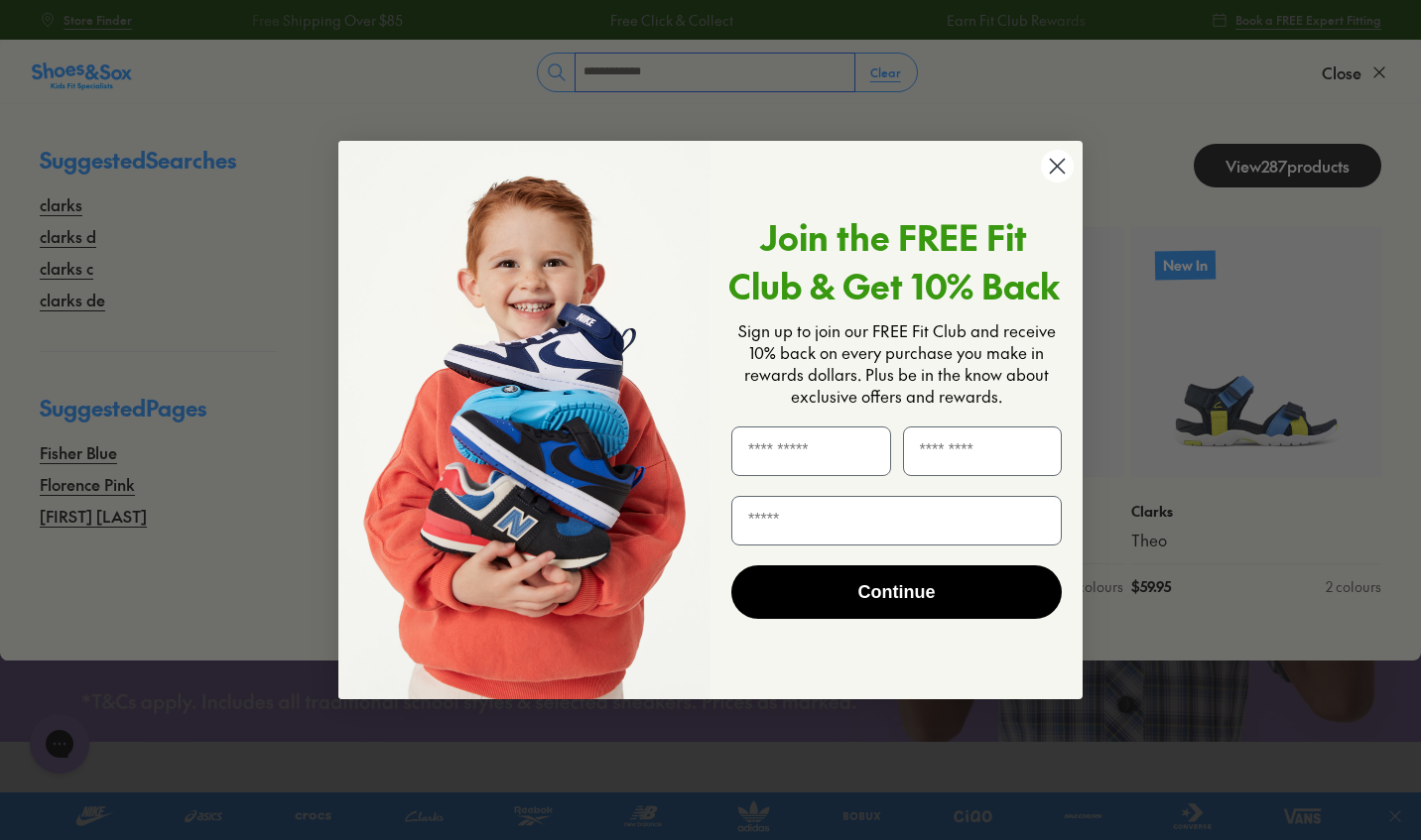 type on "**********" 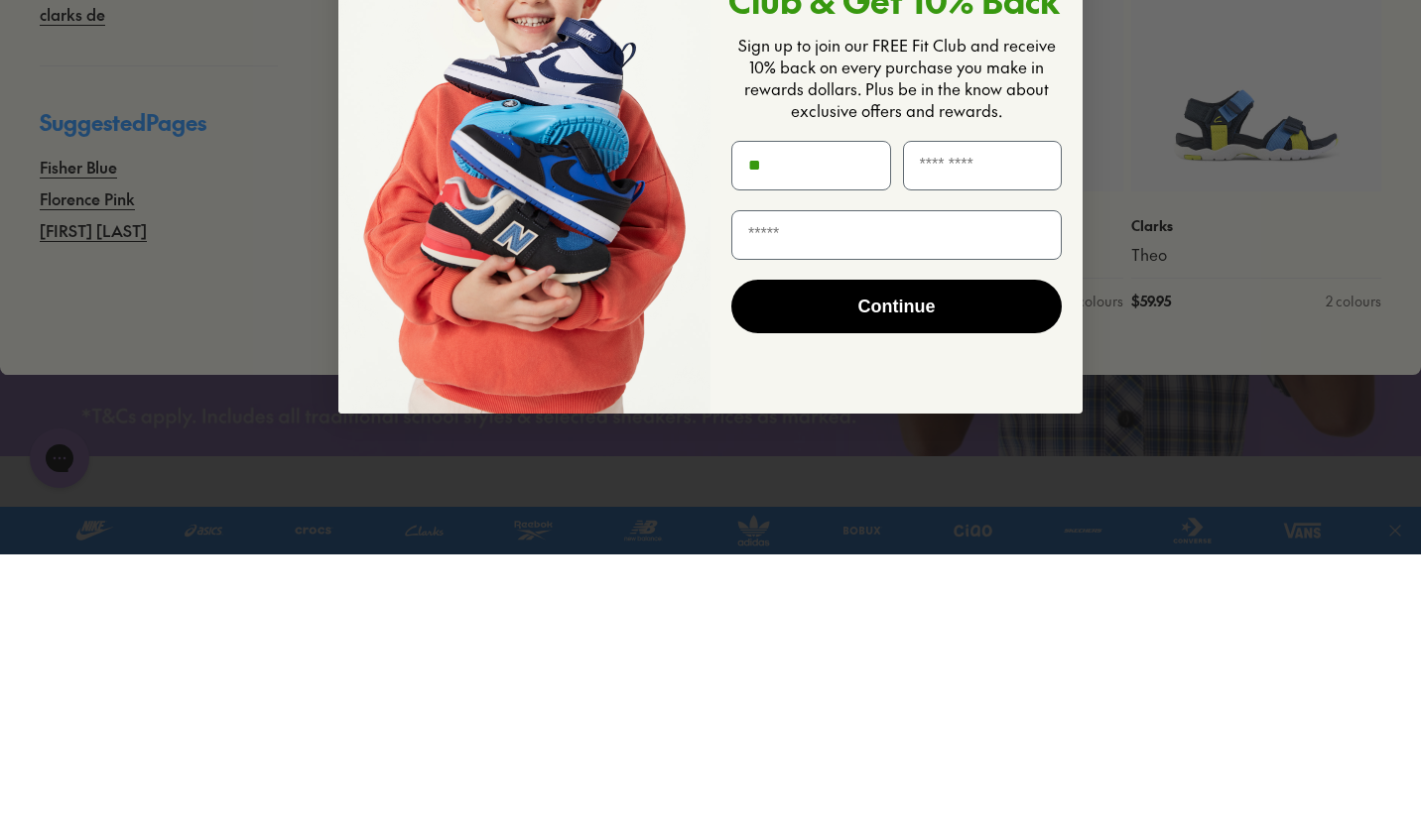 type on "**" 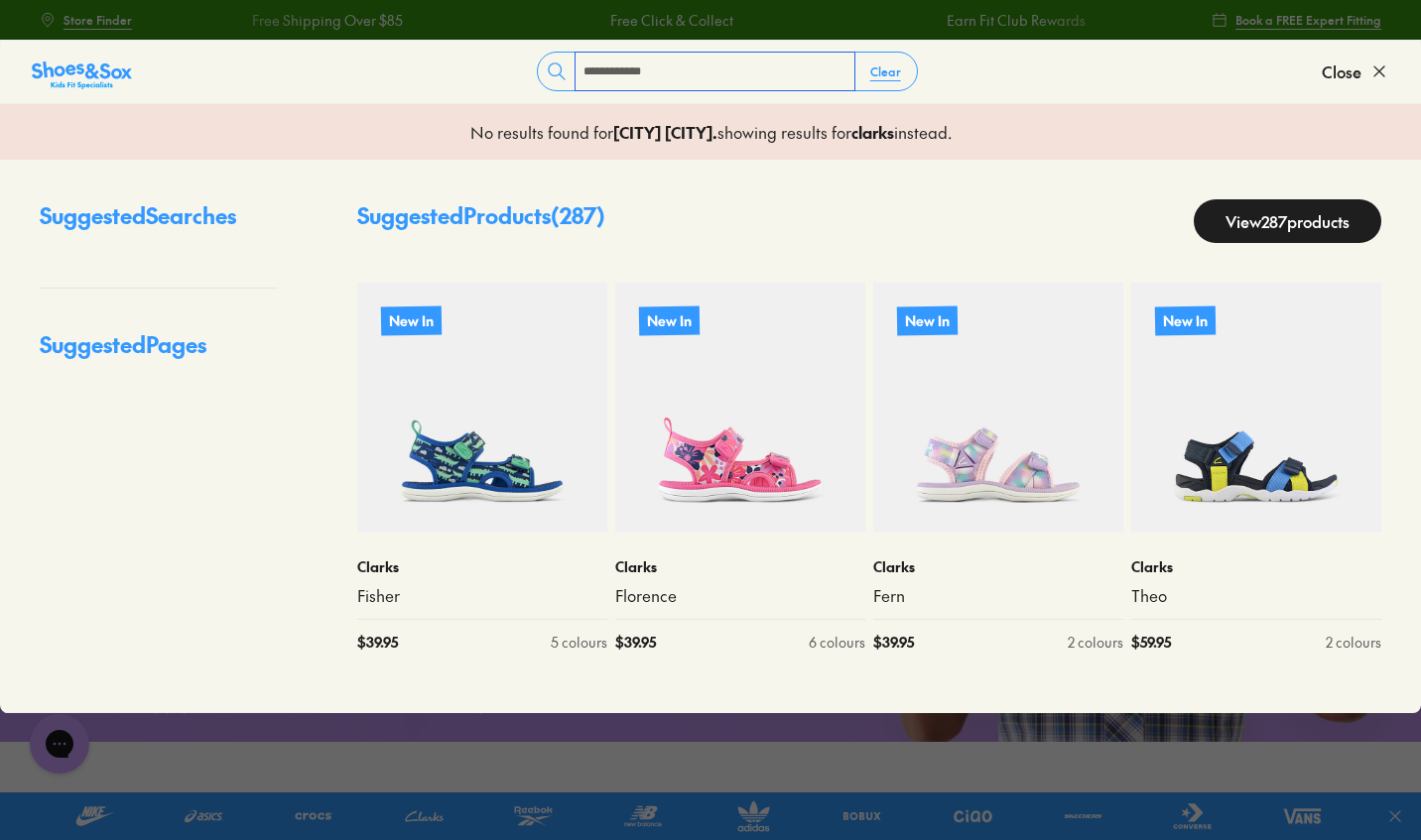 click on "**********" at bounding box center [714, 71] 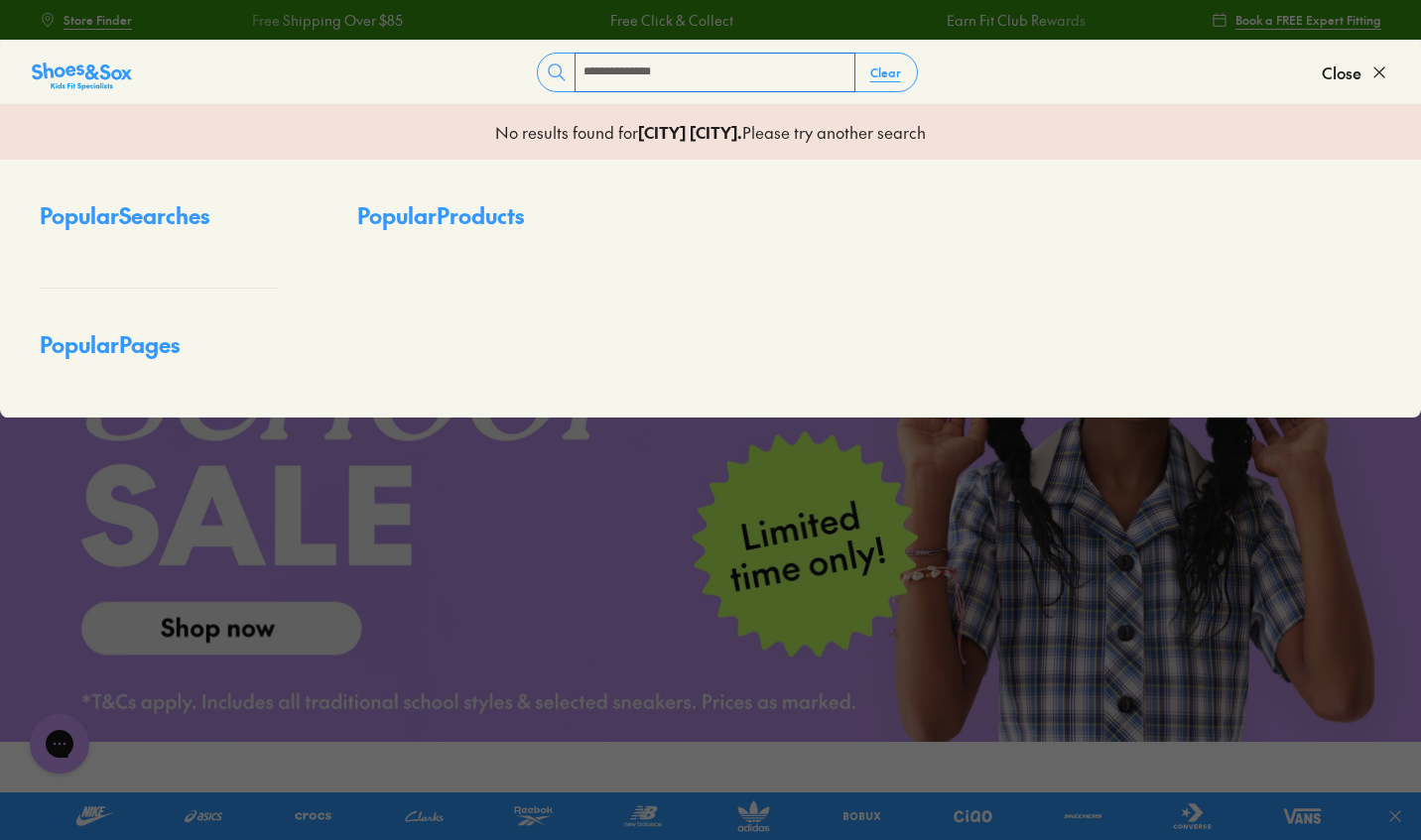 type on "**********" 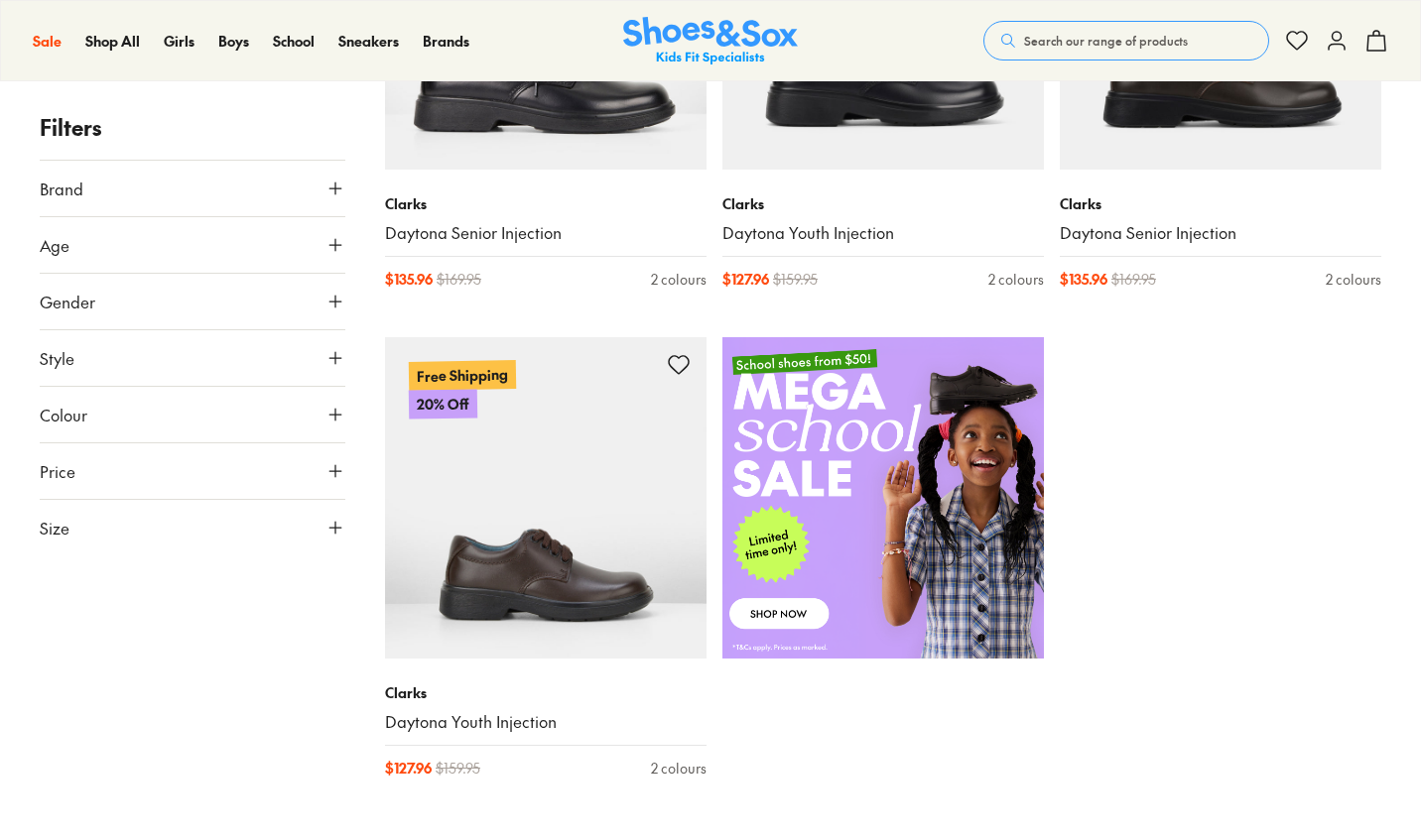 scroll, scrollTop: 0, scrollLeft: 0, axis: both 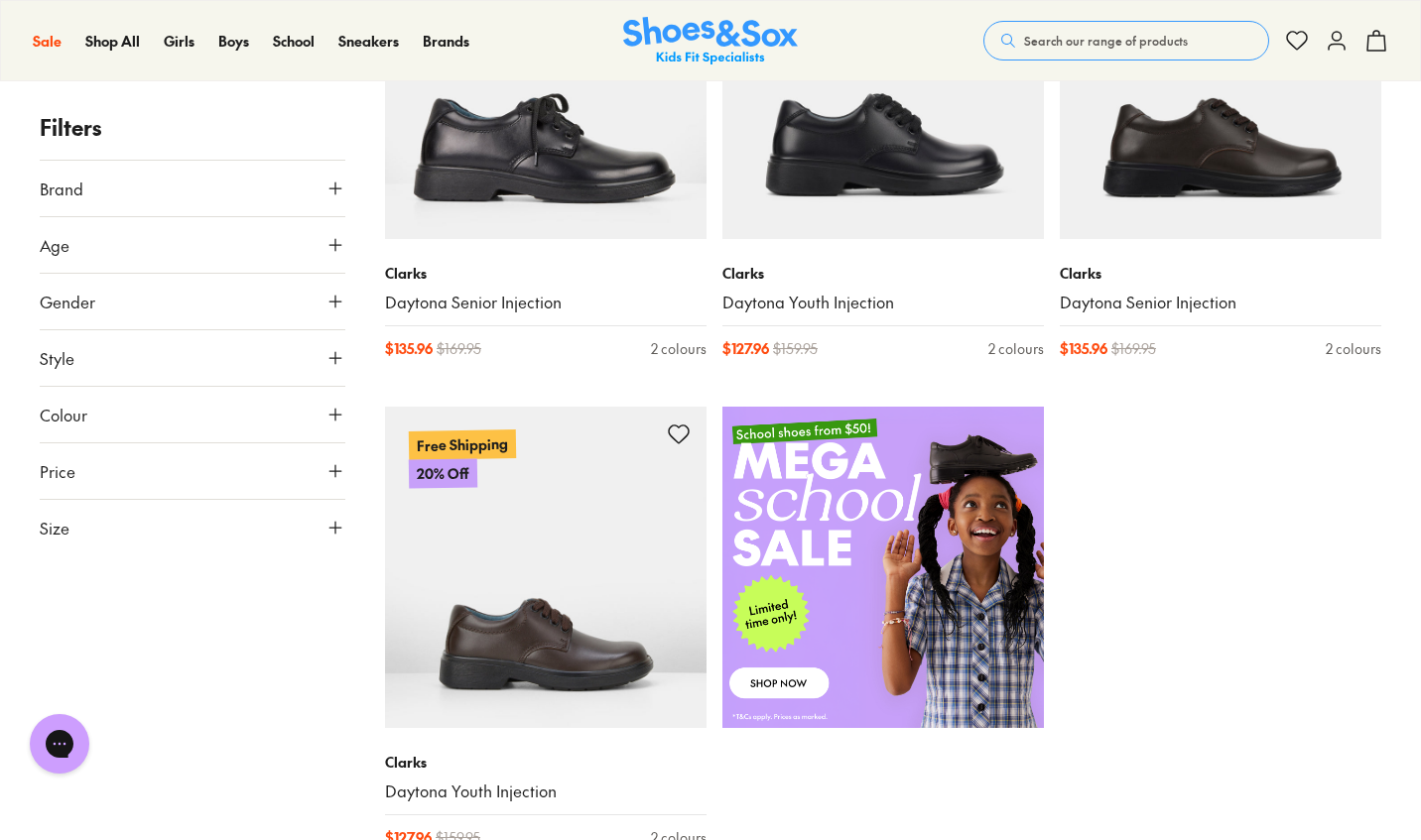 click at bounding box center (883, 78) 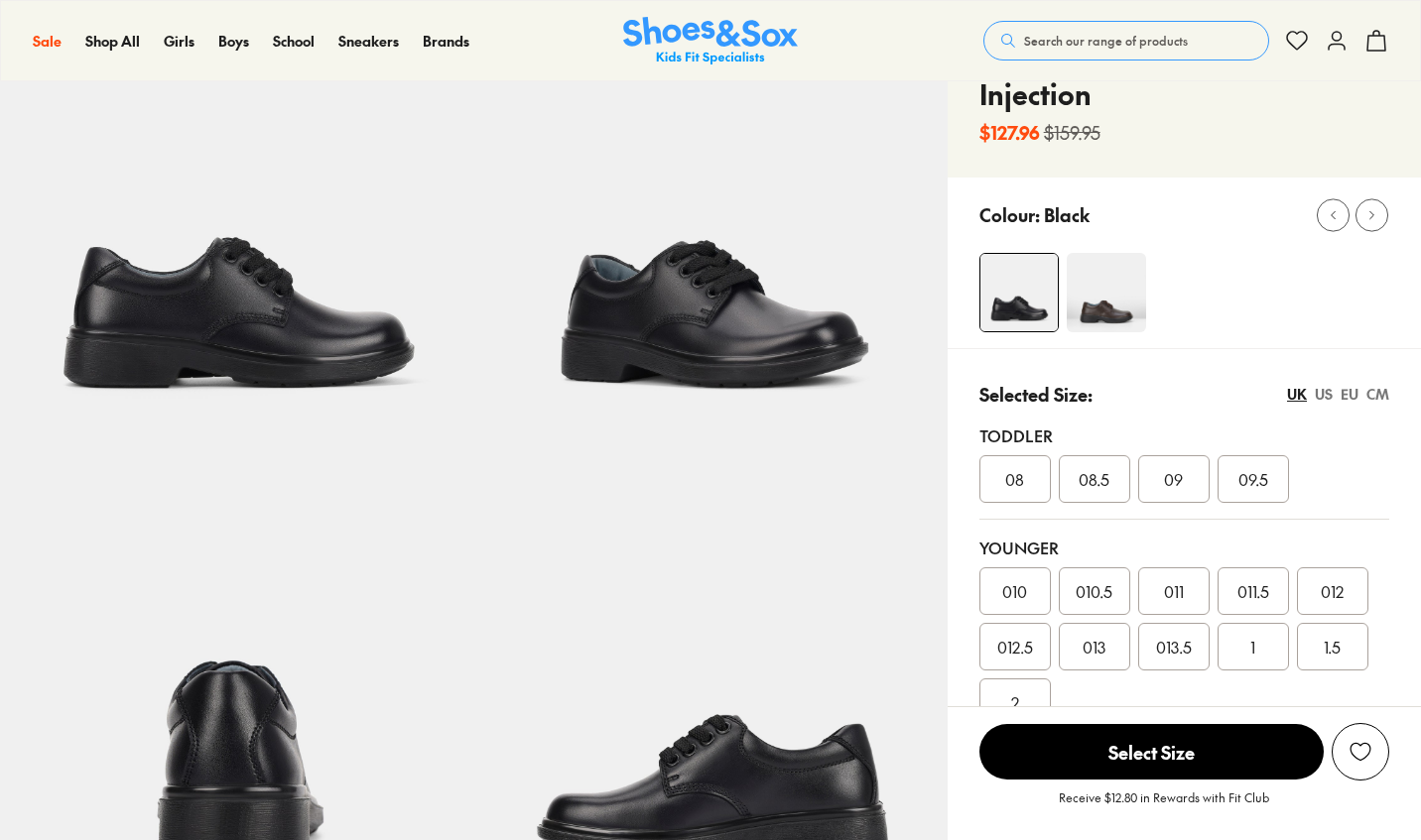 scroll, scrollTop: 75, scrollLeft: 0, axis: vertical 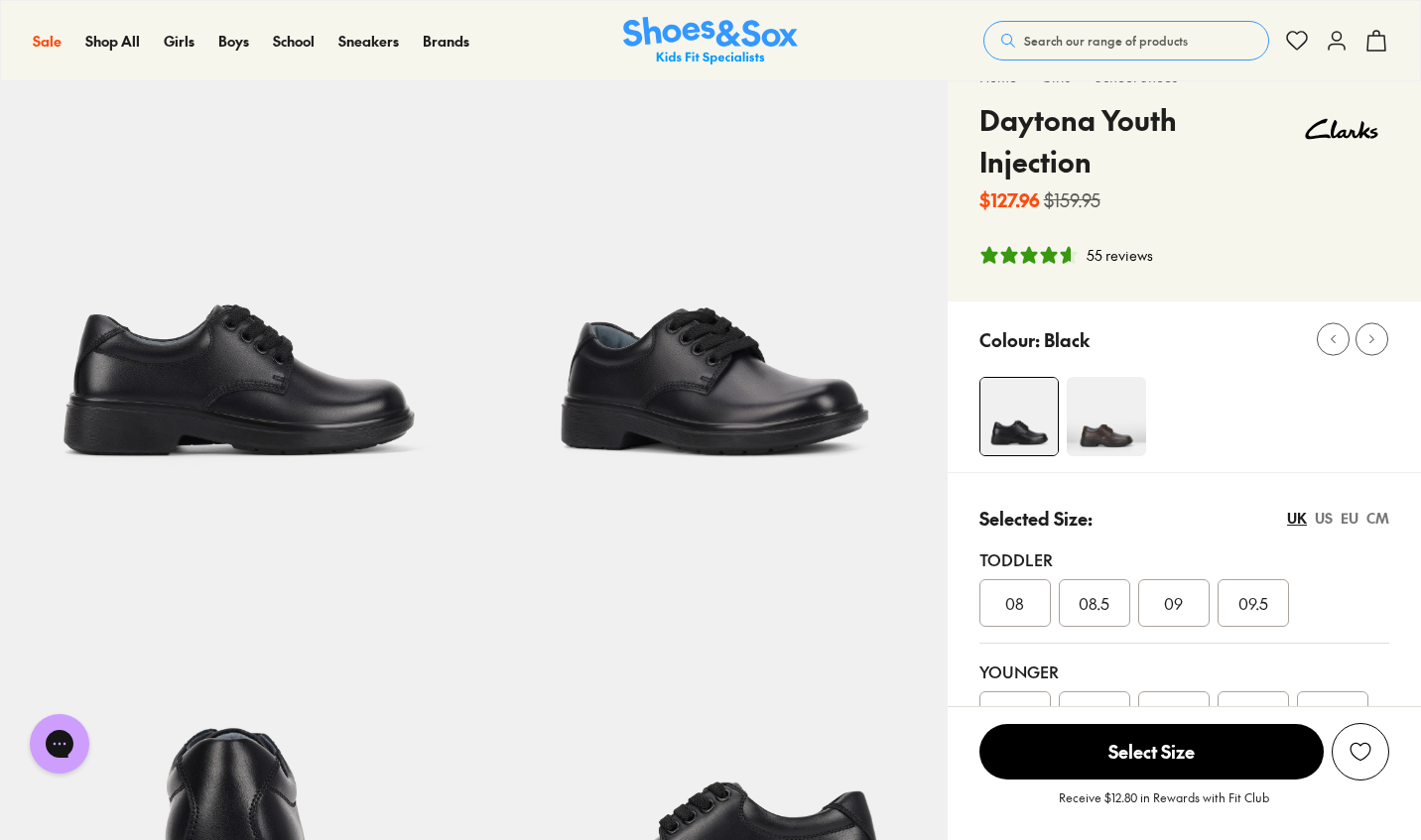 select on "*" 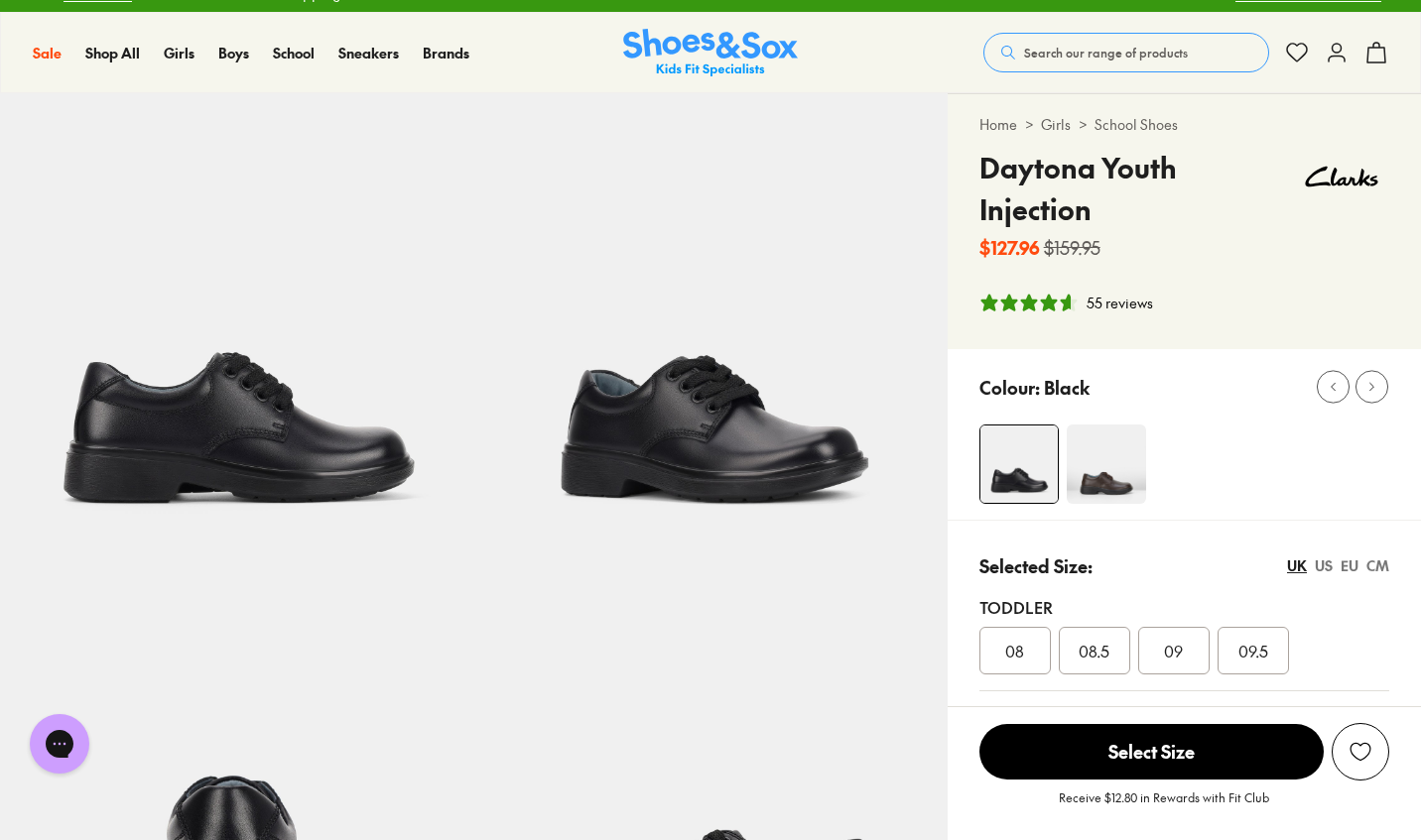 scroll, scrollTop: 28, scrollLeft: 0, axis: vertical 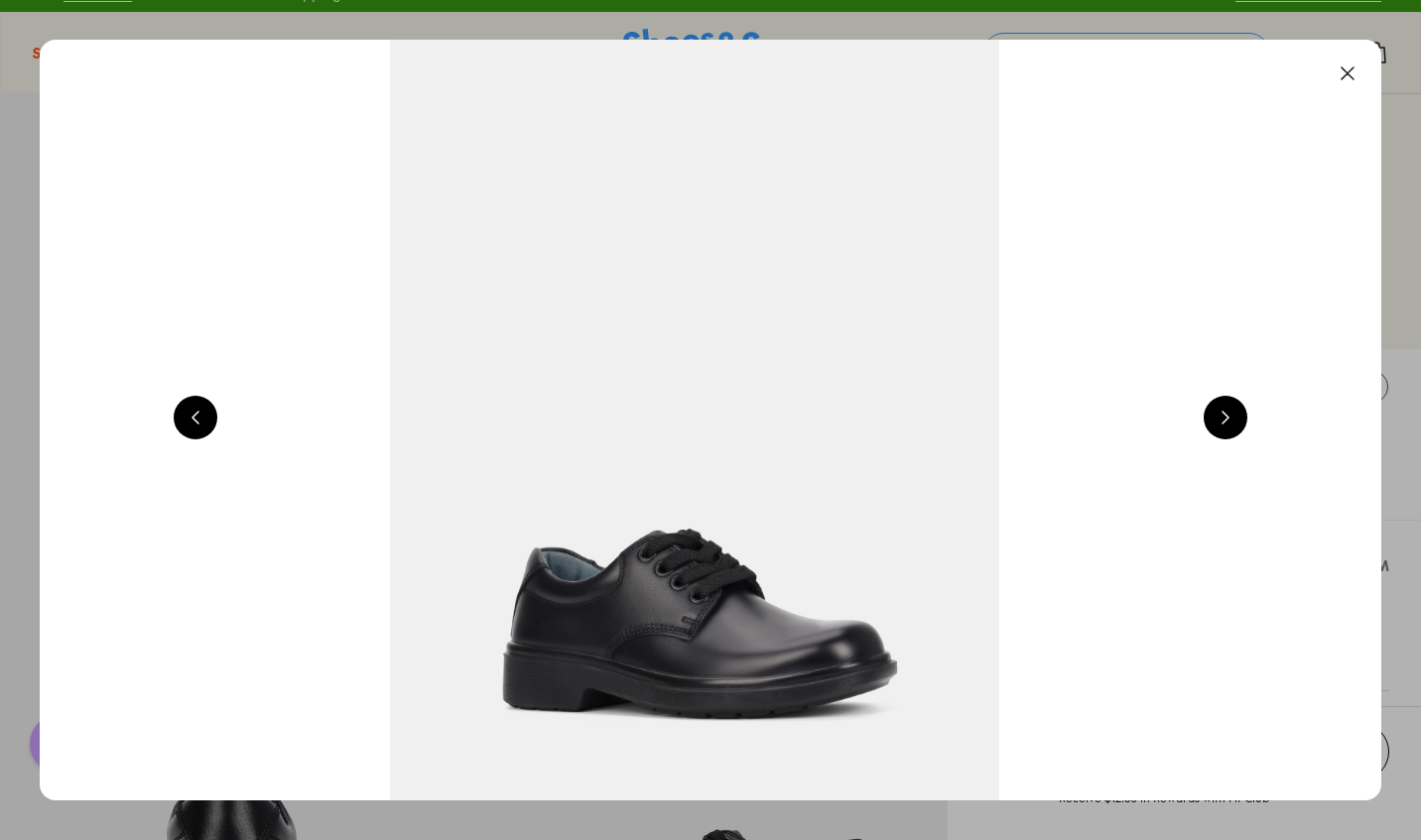 click at bounding box center [1226, 418] 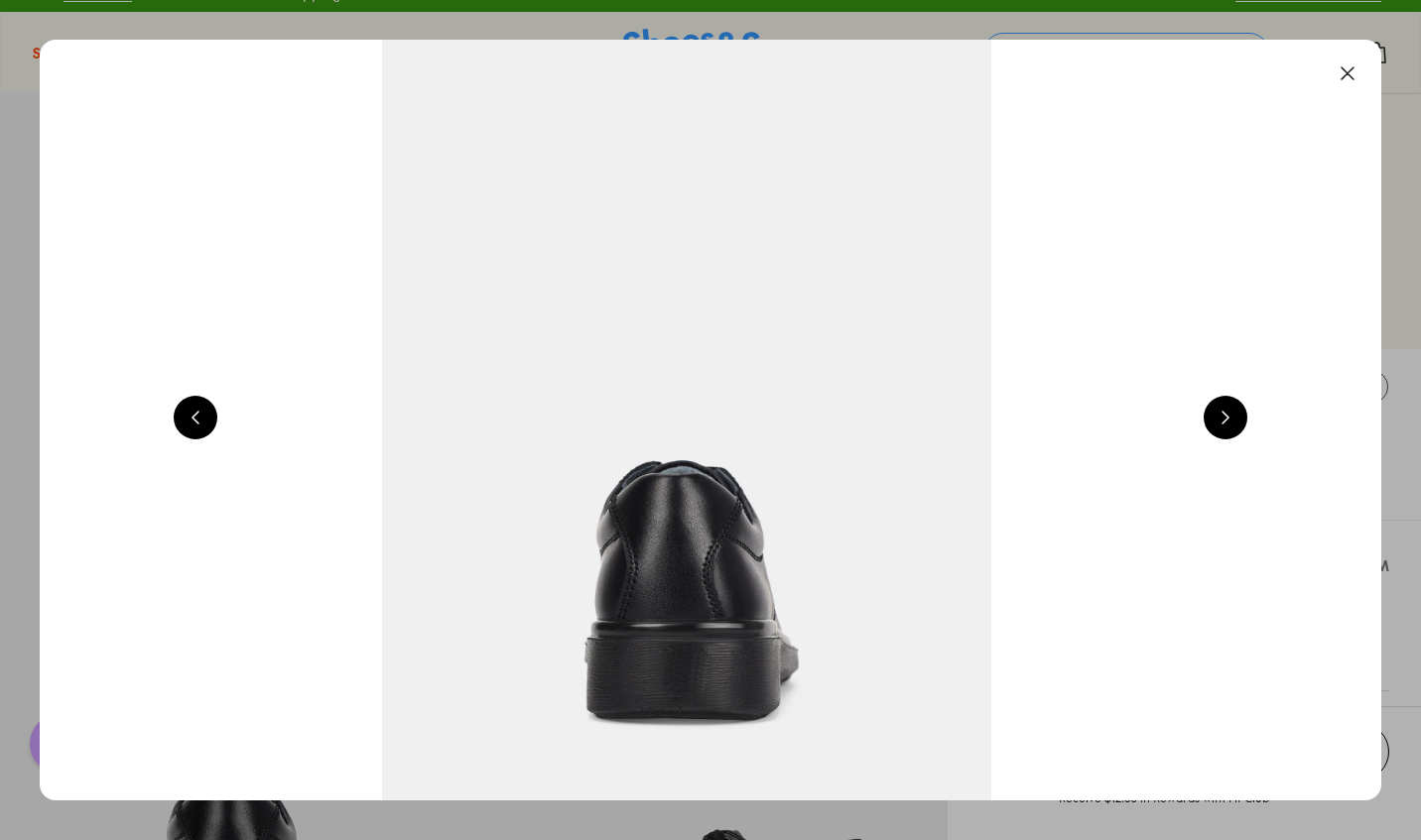 click at bounding box center (1226, 418) 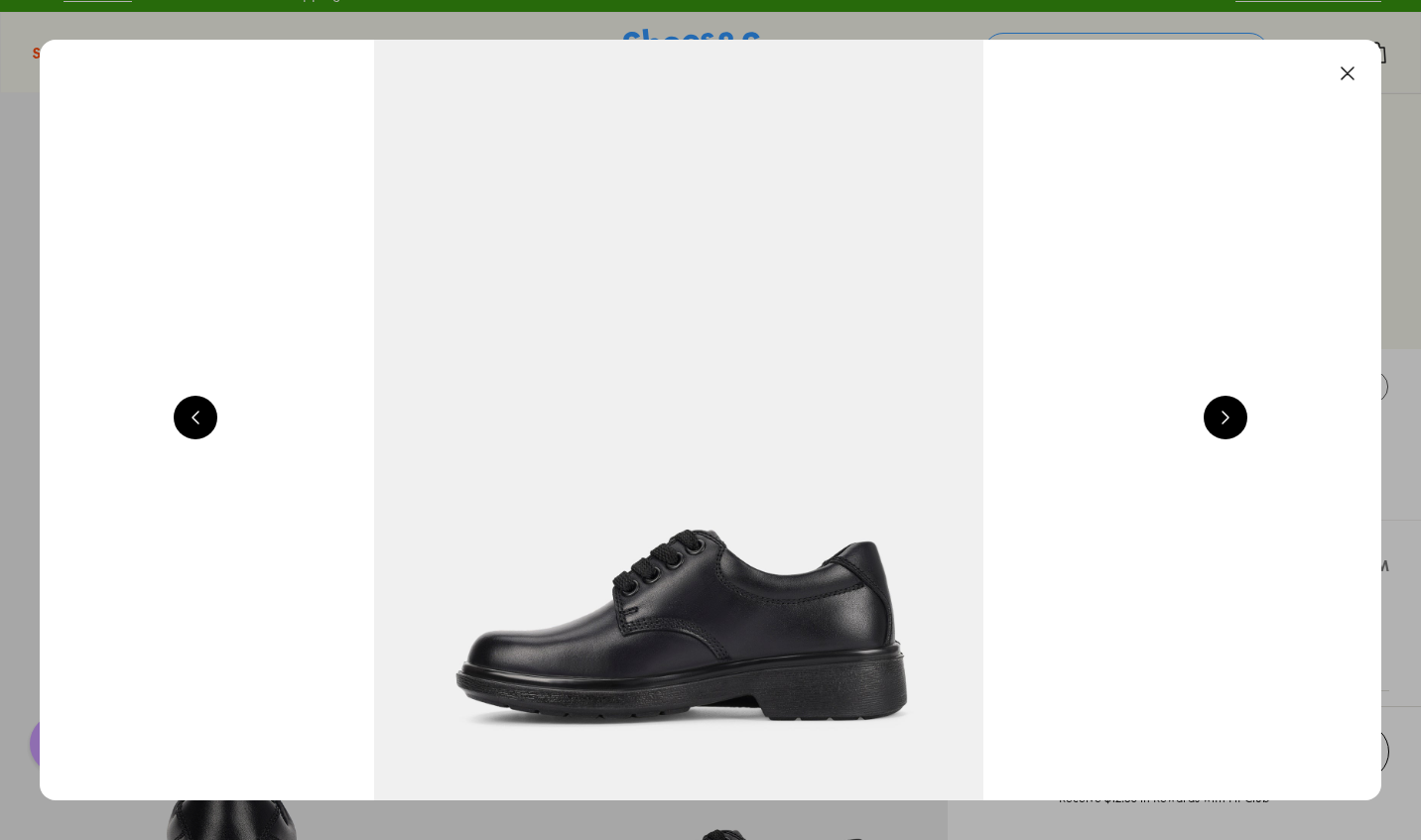 click at bounding box center [1226, 418] 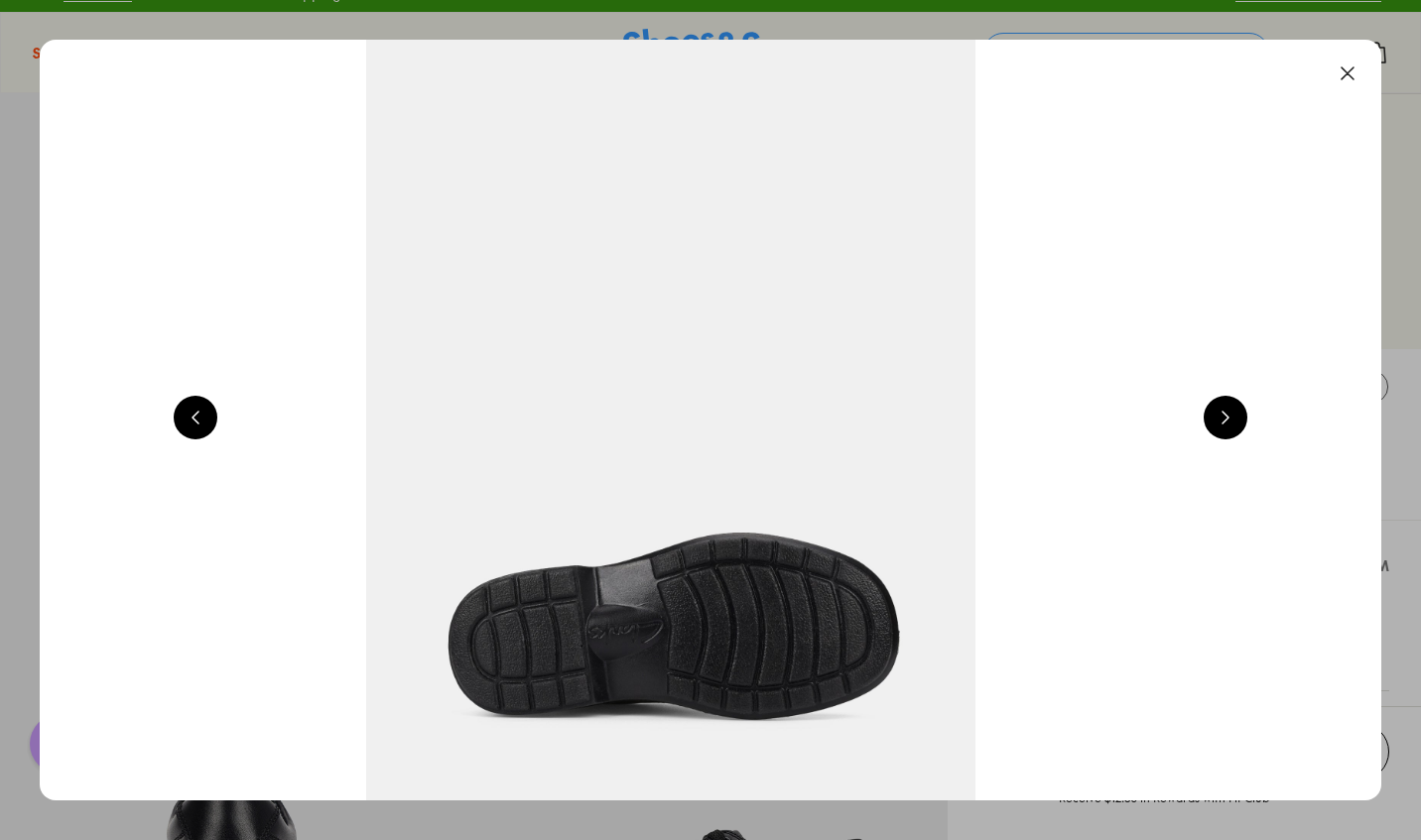 click at bounding box center [1226, 418] 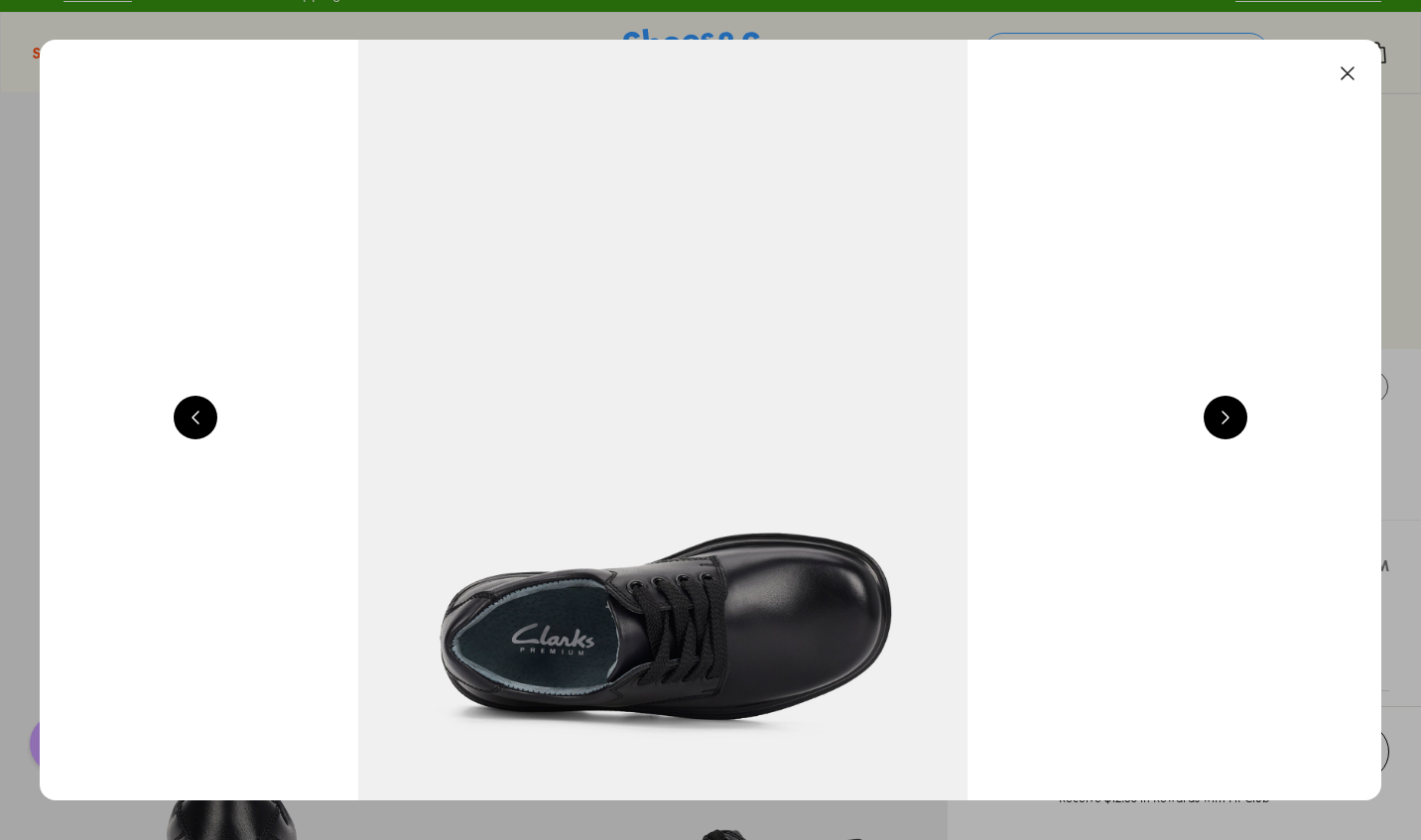 click at bounding box center (1226, 418) 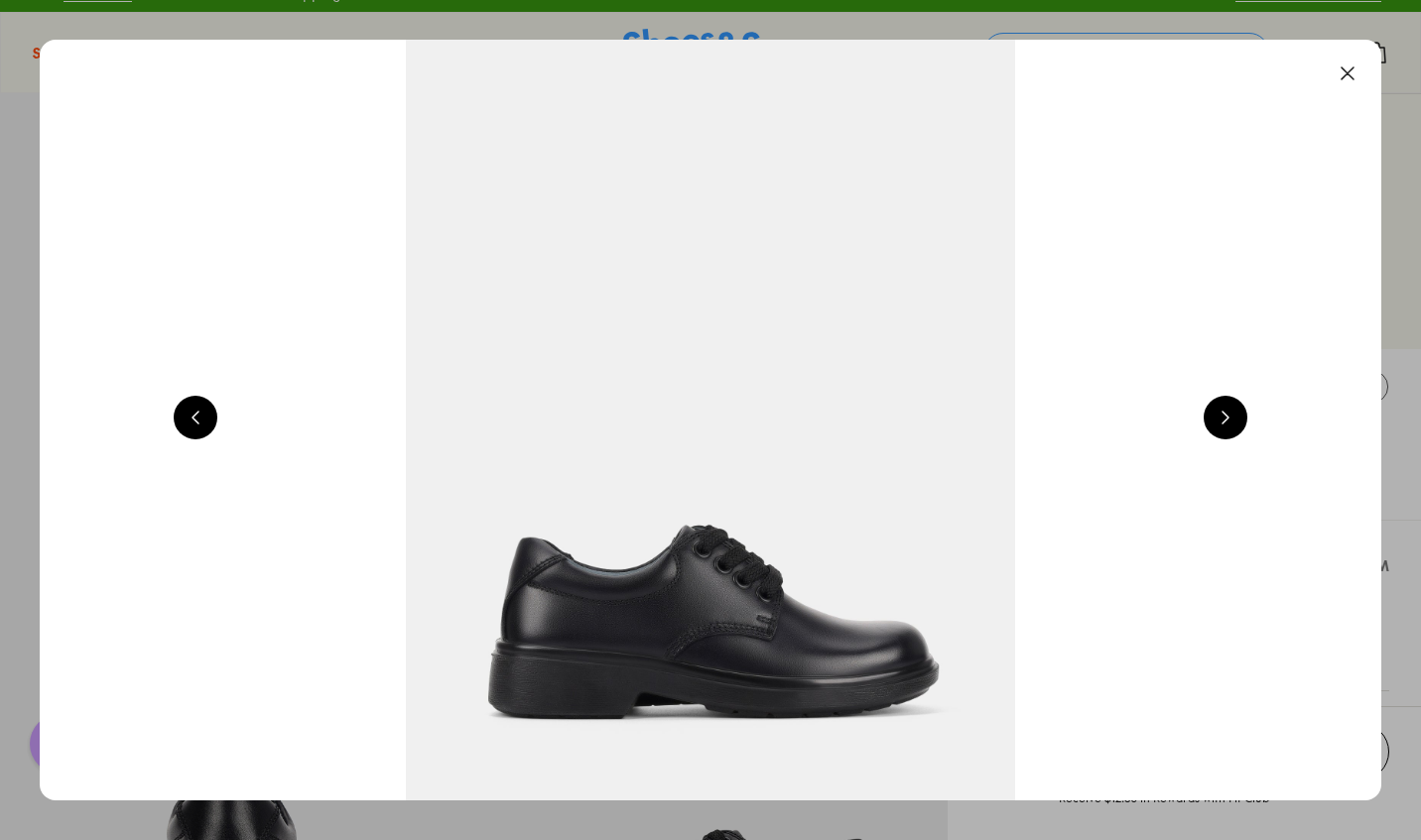 click at bounding box center (1226, 418) 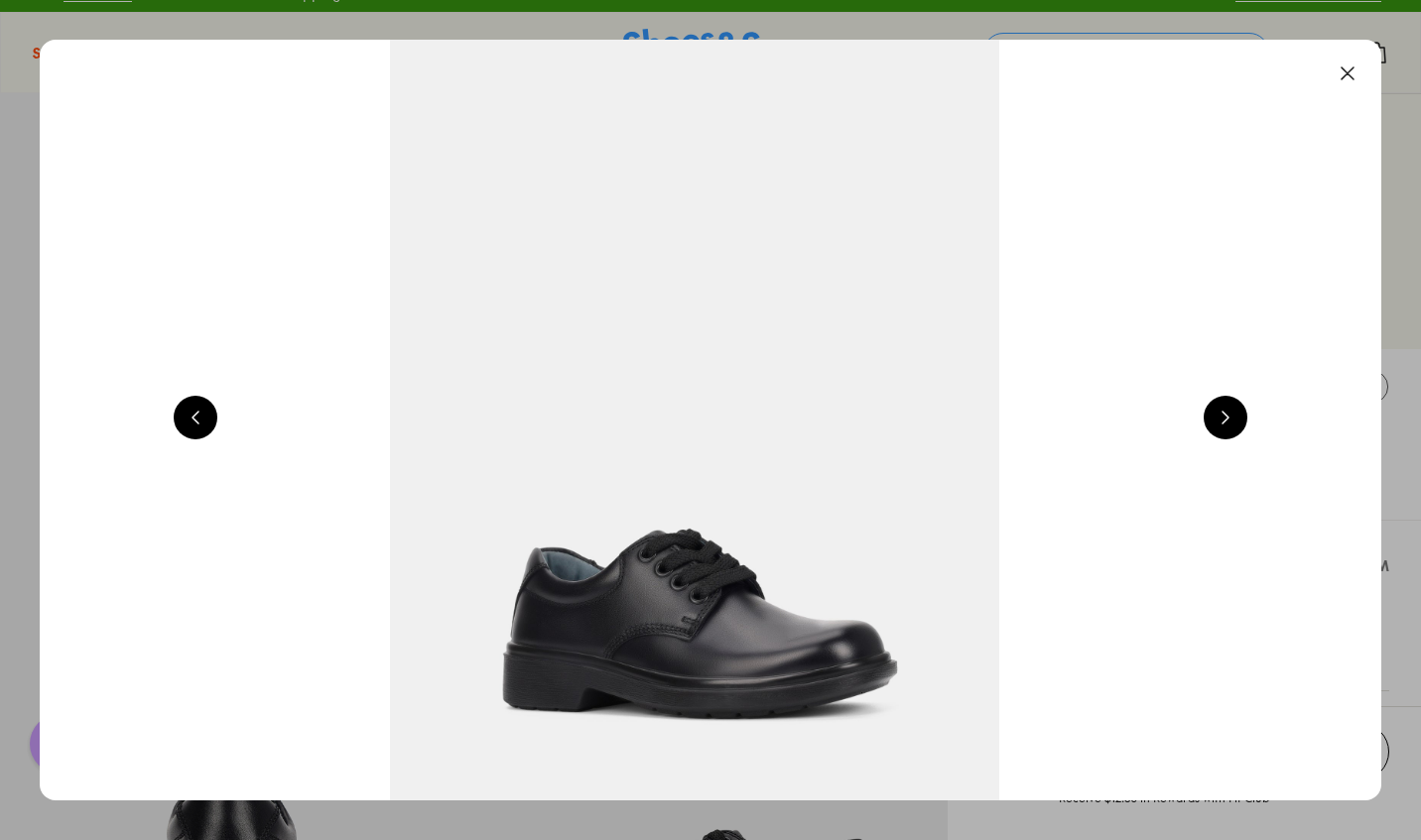 click at bounding box center [1226, 418] 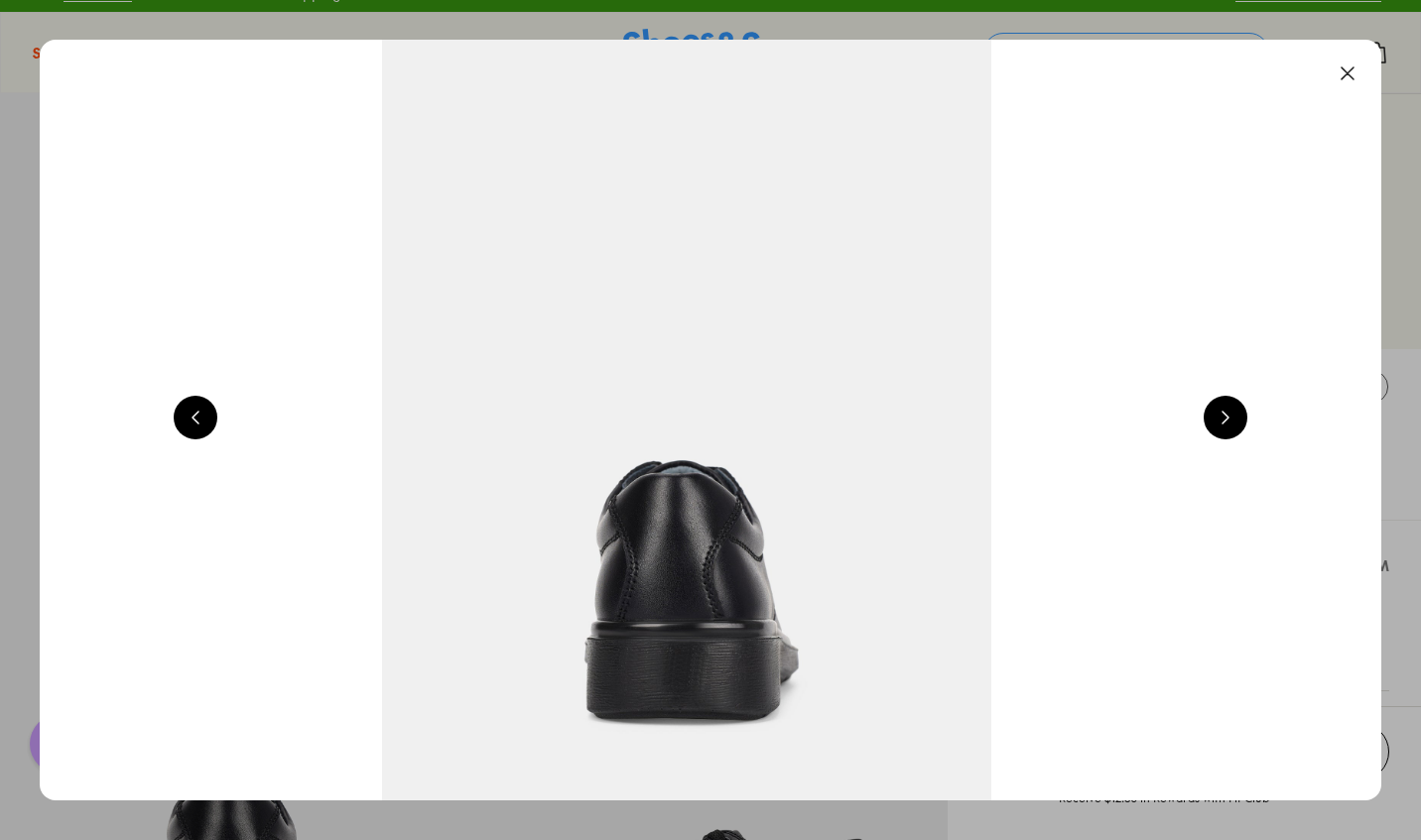 click at bounding box center [1226, 418] 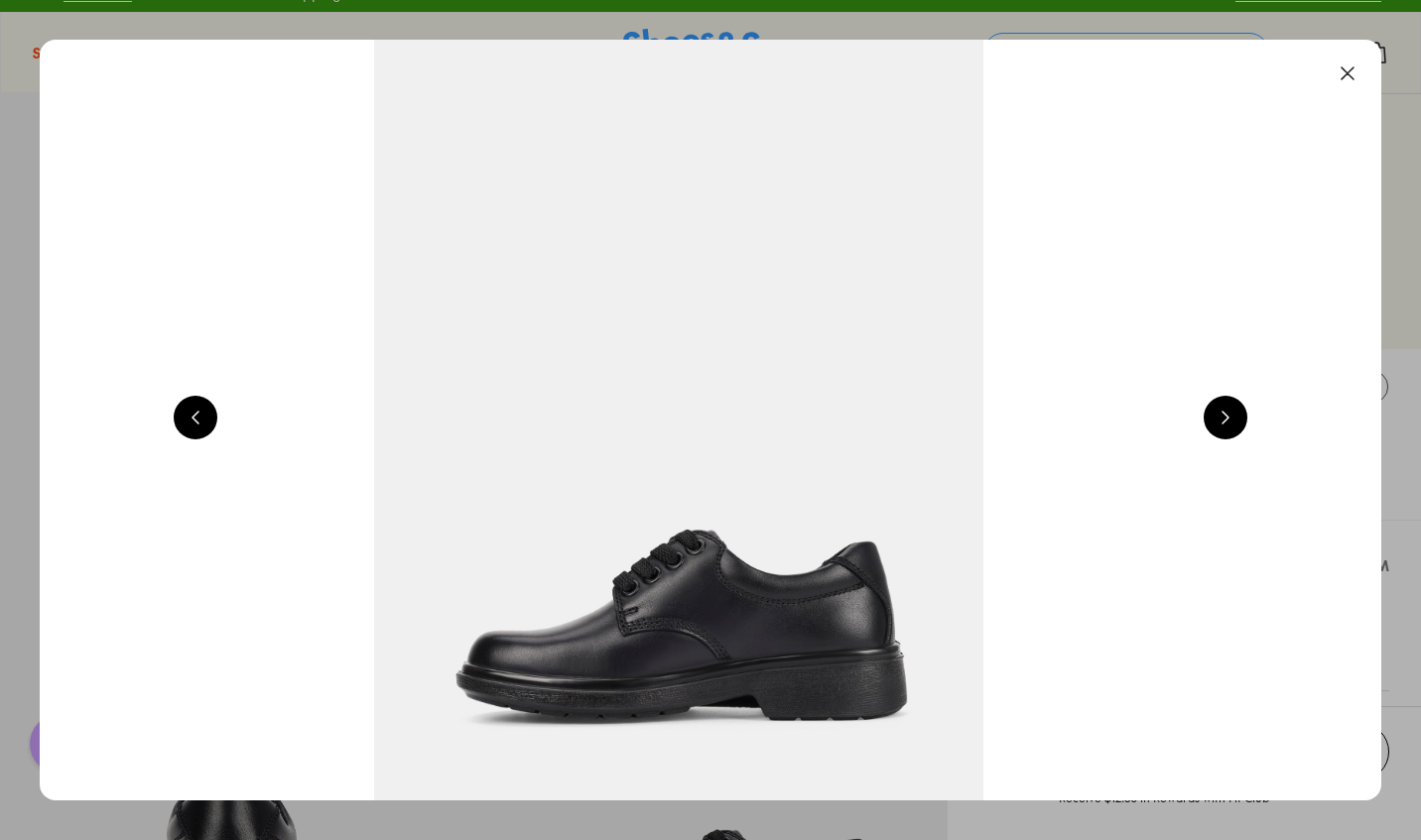 click at bounding box center [1348, 73] 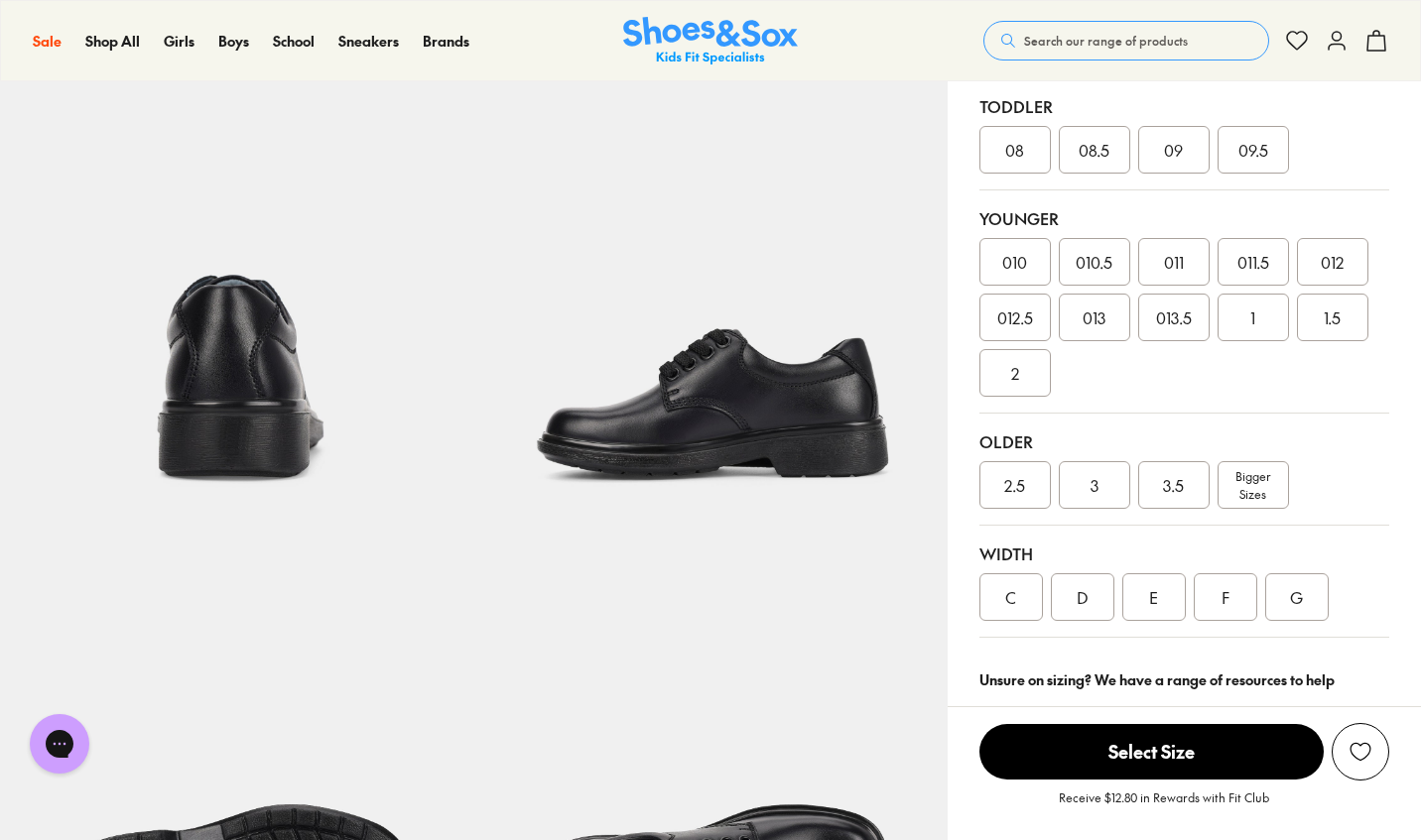 scroll, scrollTop: 536, scrollLeft: 0, axis: vertical 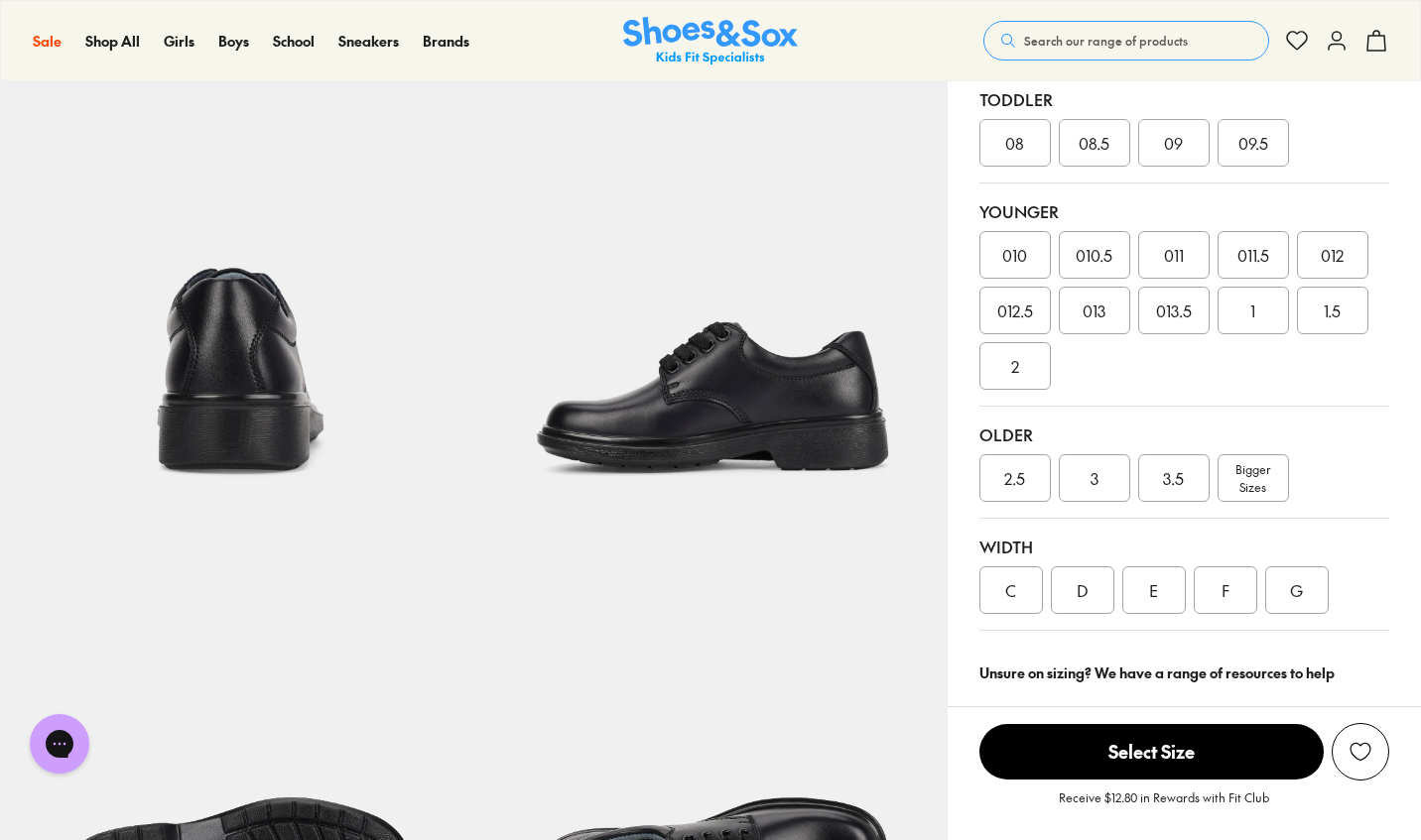 click on "Bigger Sizes" at bounding box center [1252, 478] 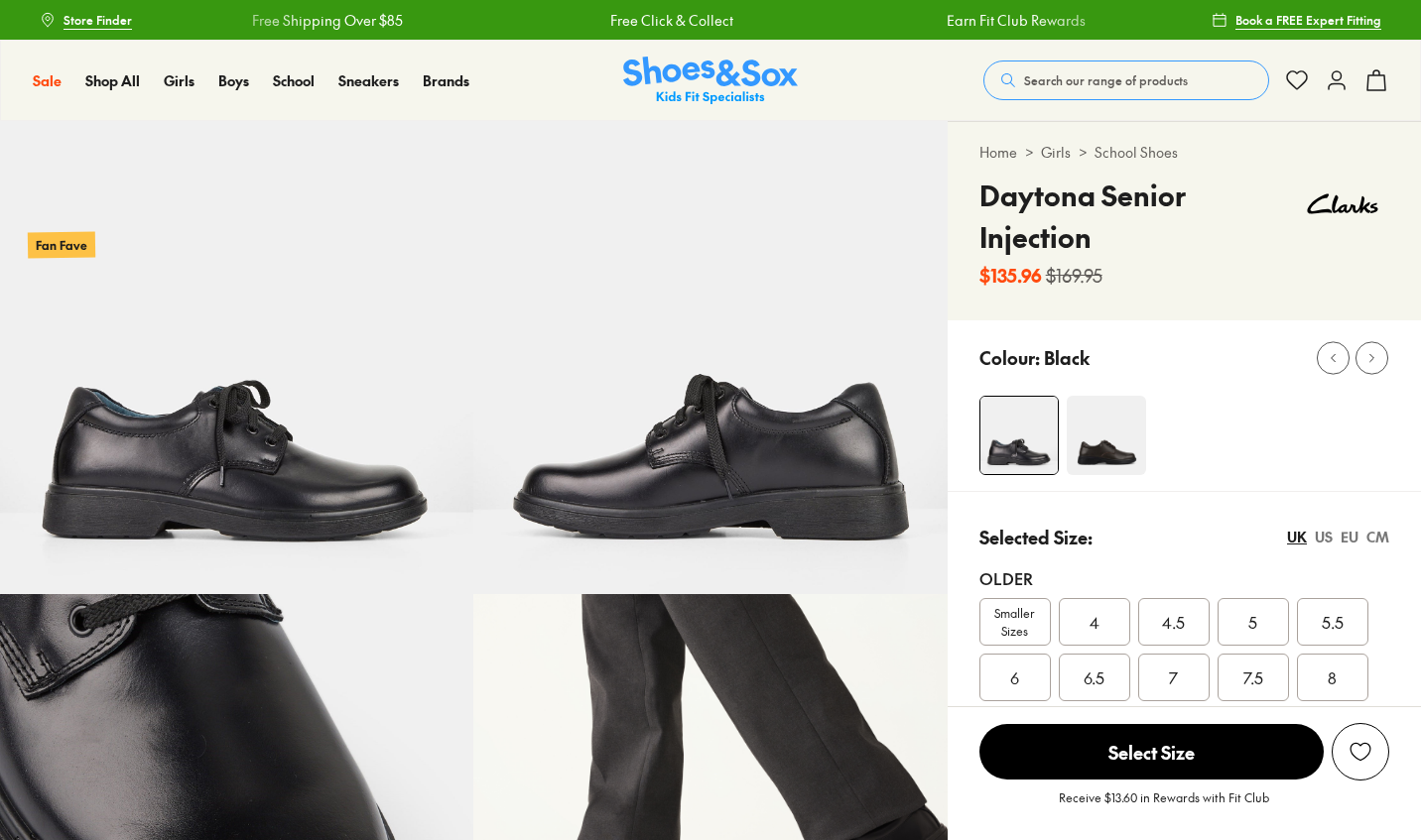 scroll, scrollTop: 0, scrollLeft: 0, axis: both 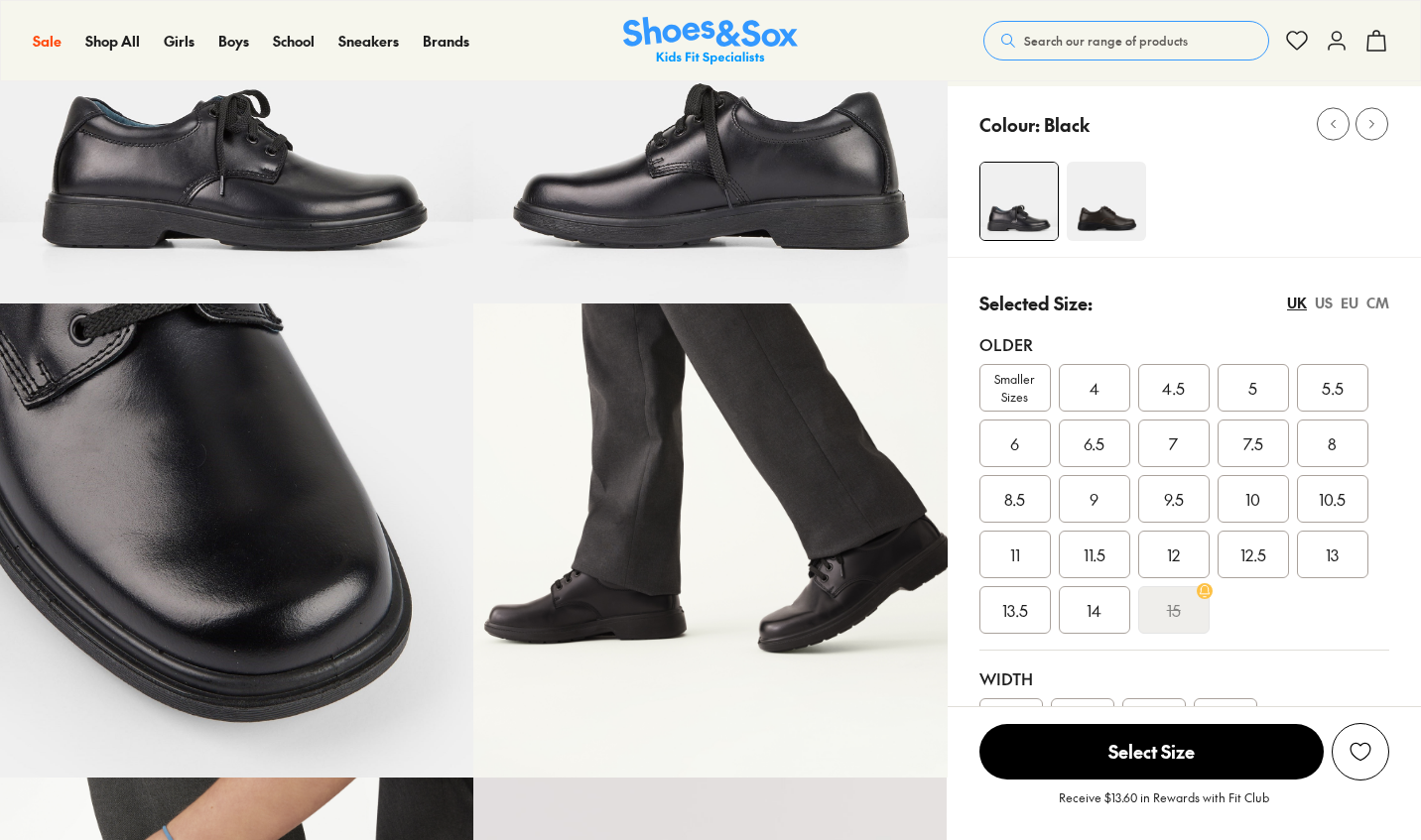 click 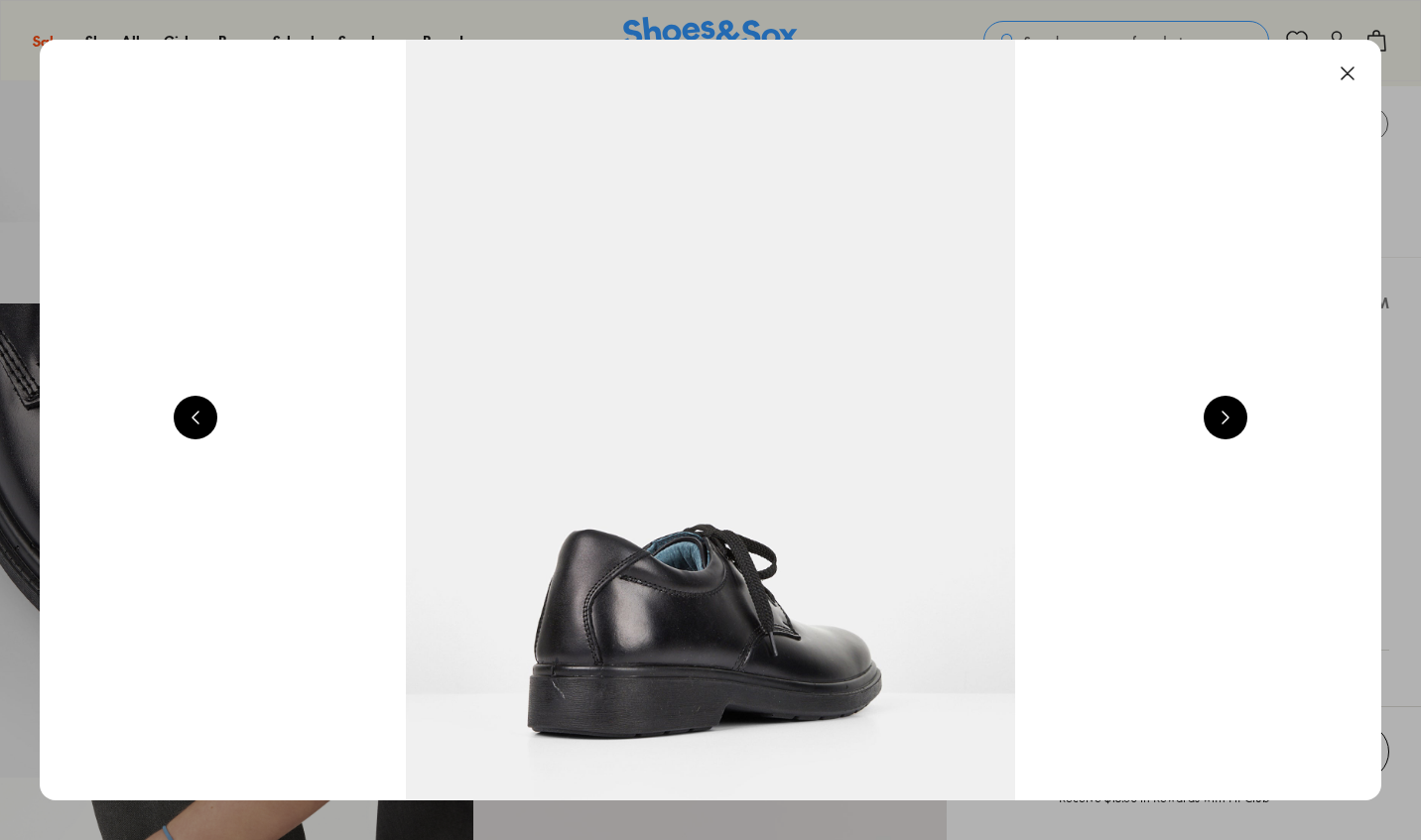 scroll, scrollTop: 0, scrollLeft: 5398, axis: horizontal 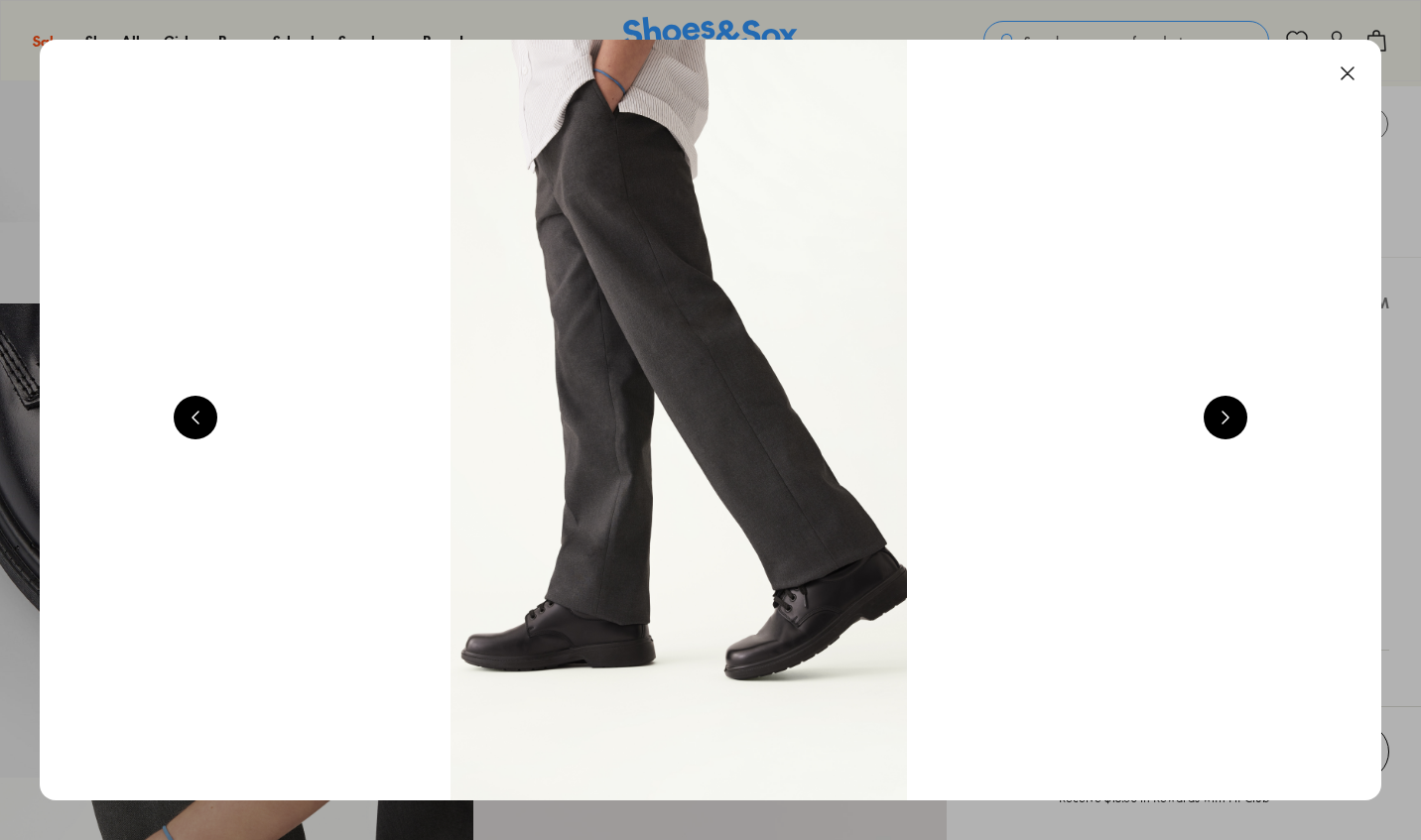 select on "*" 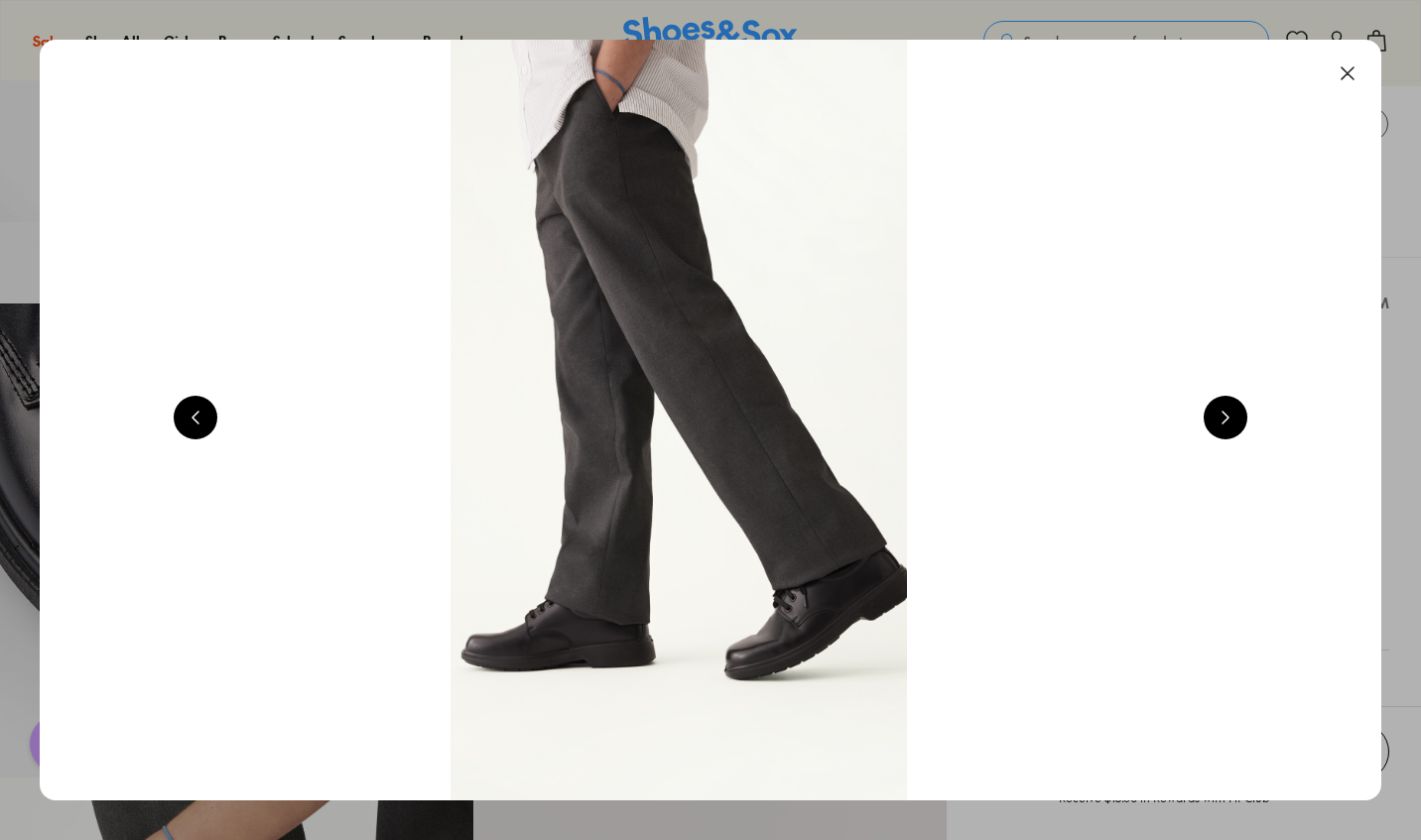 scroll, scrollTop: 0, scrollLeft: 0, axis: both 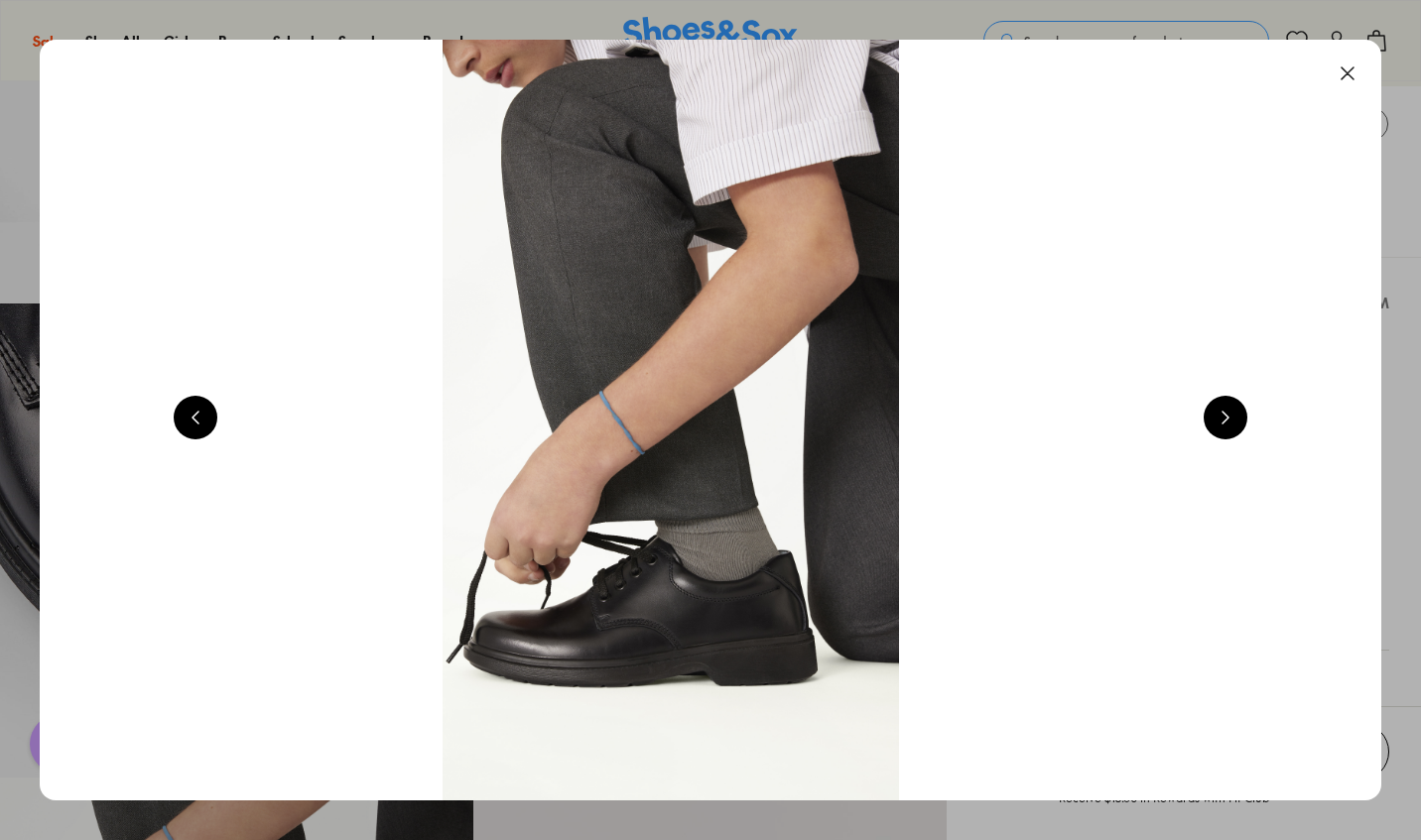 click at bounding box center [1226, 418] 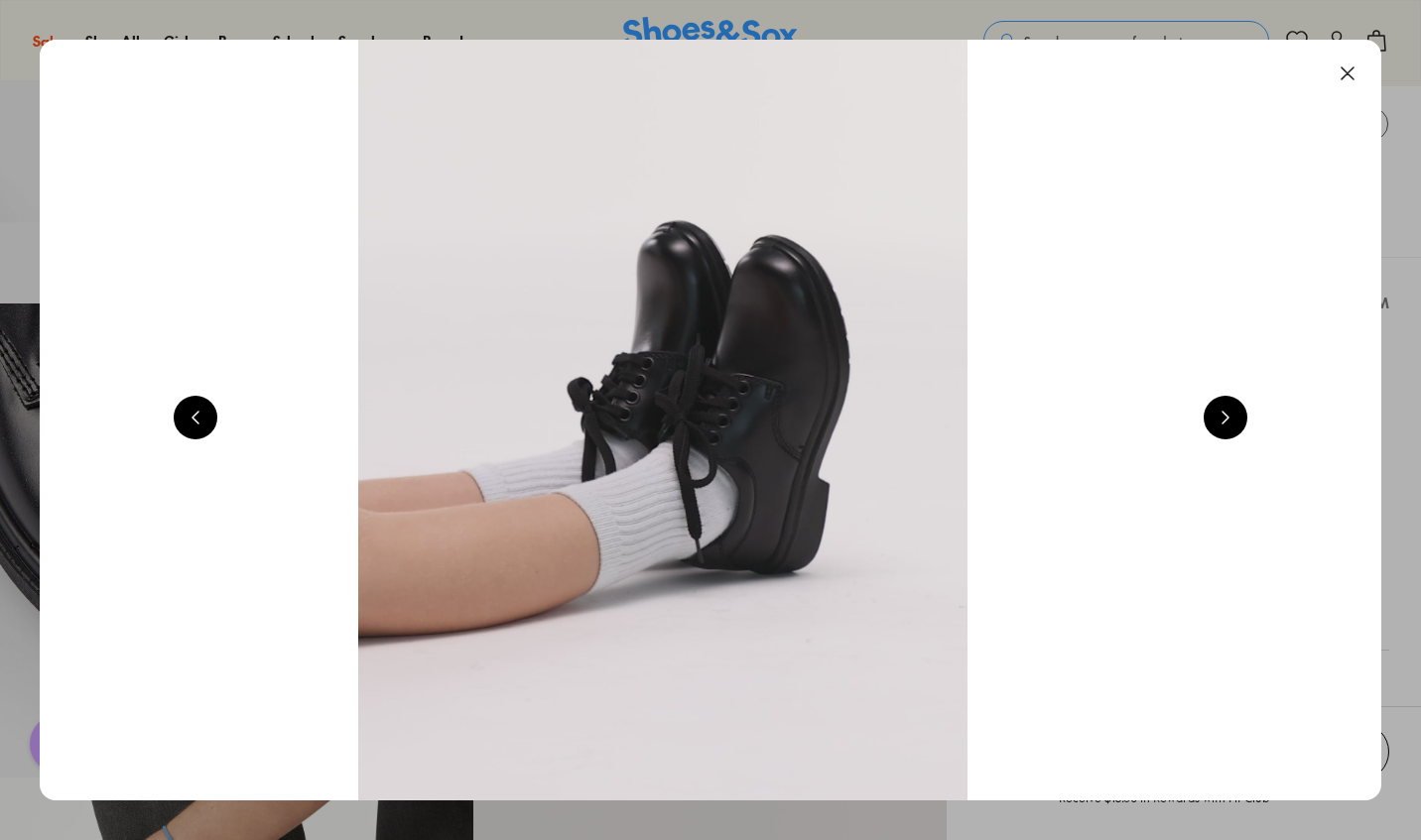 click at bounding box center (1226, 418) 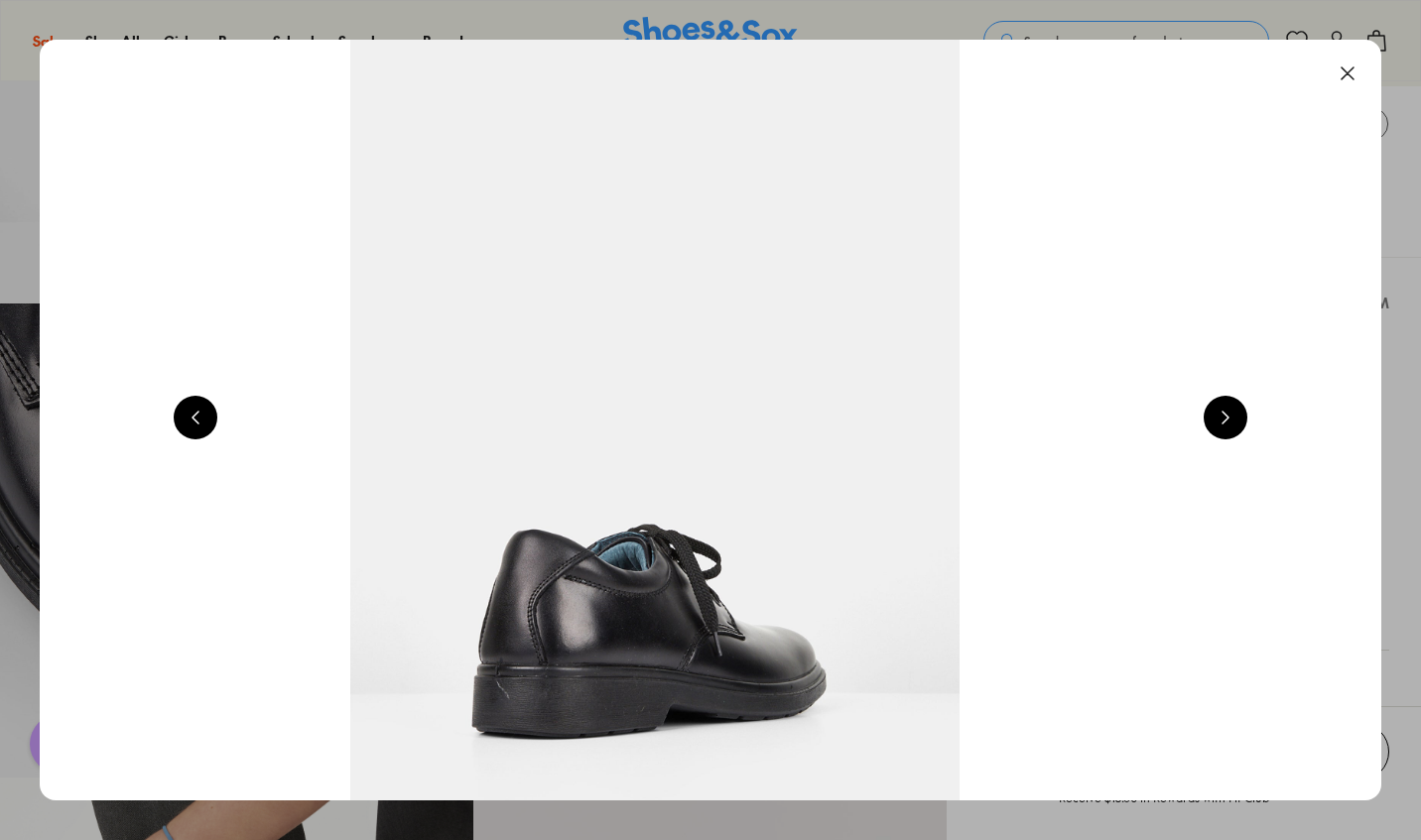 click at bounding box center (1226, 418) 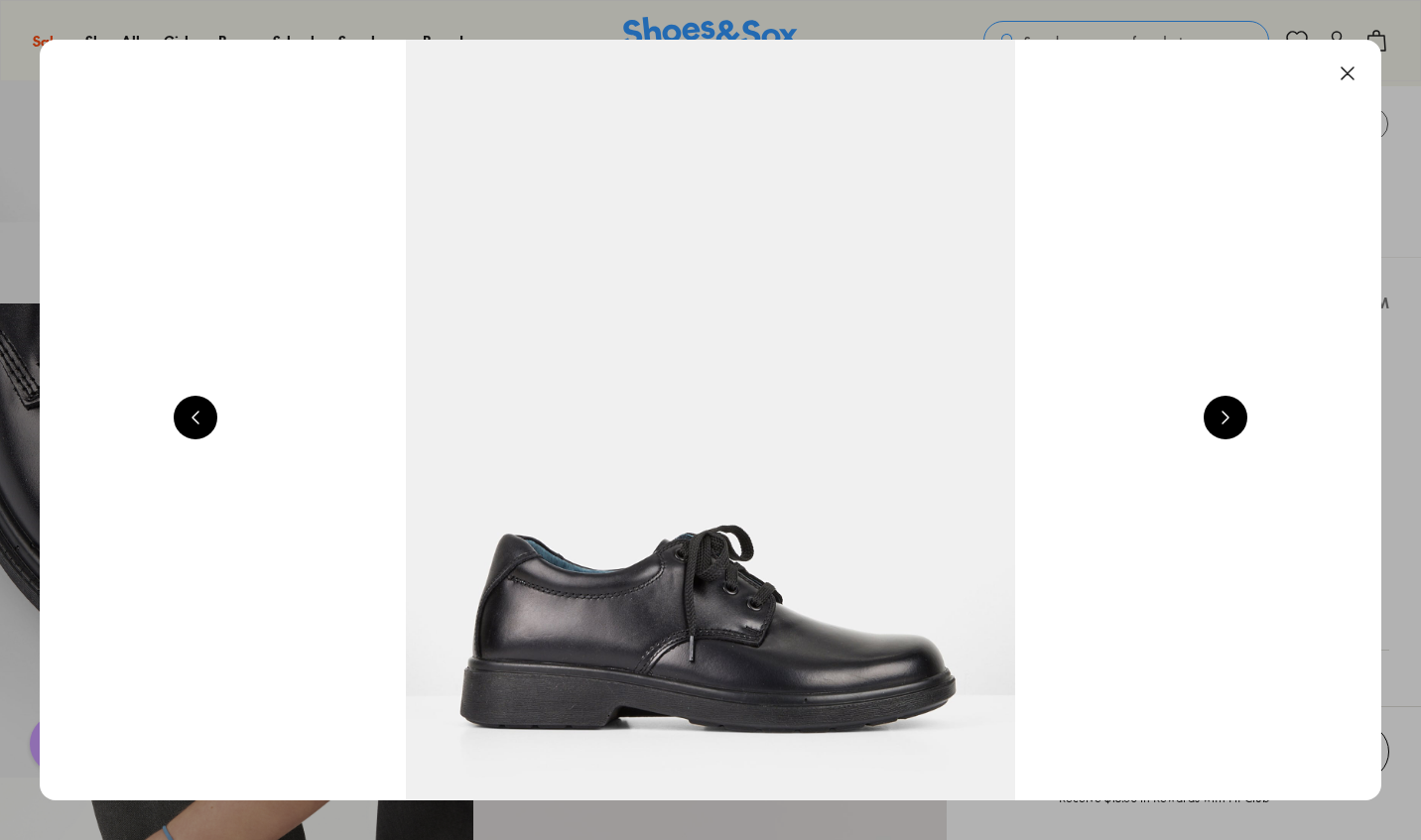 click at bounding box center (1226, 418) 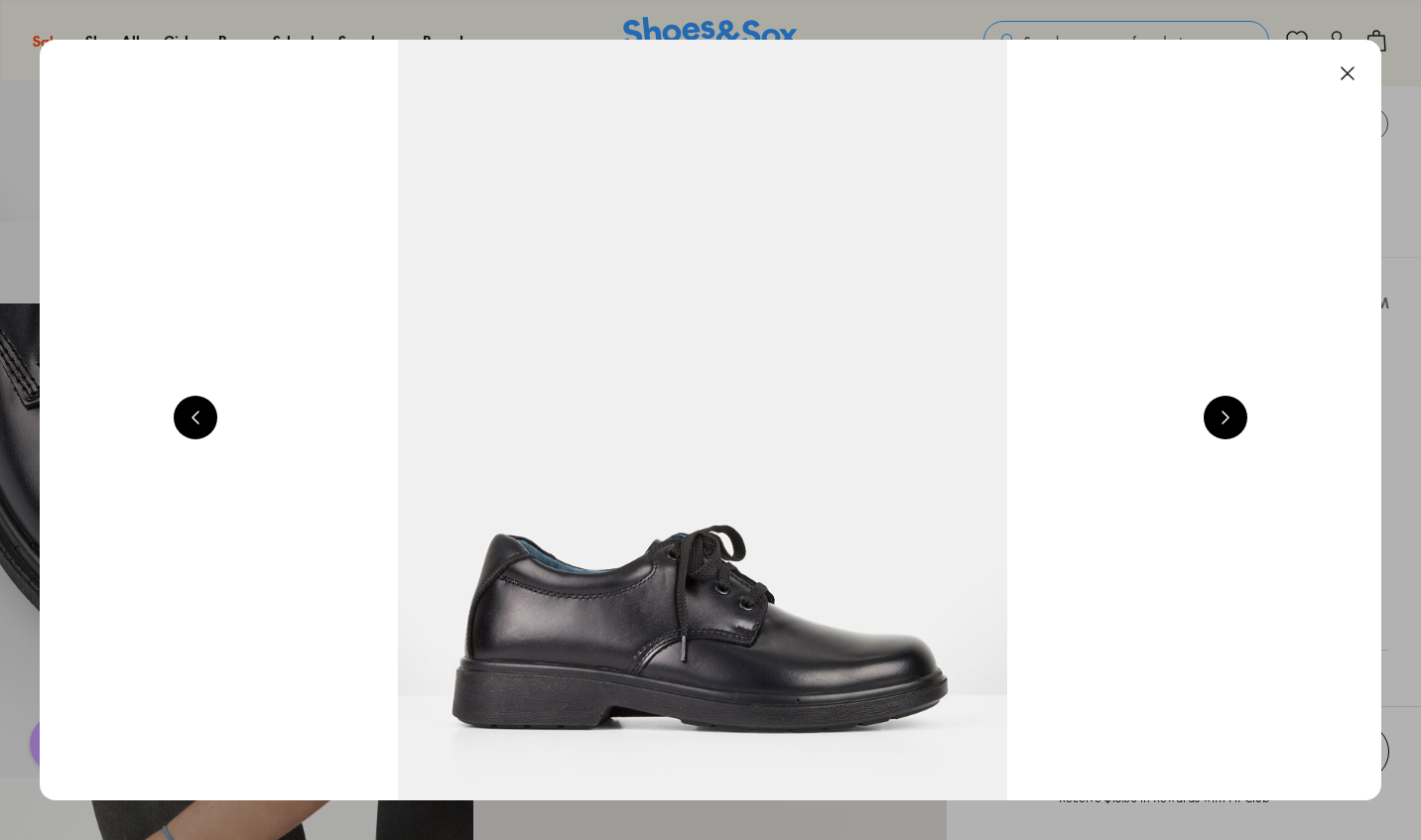 click at bounding box center (1226, 418) 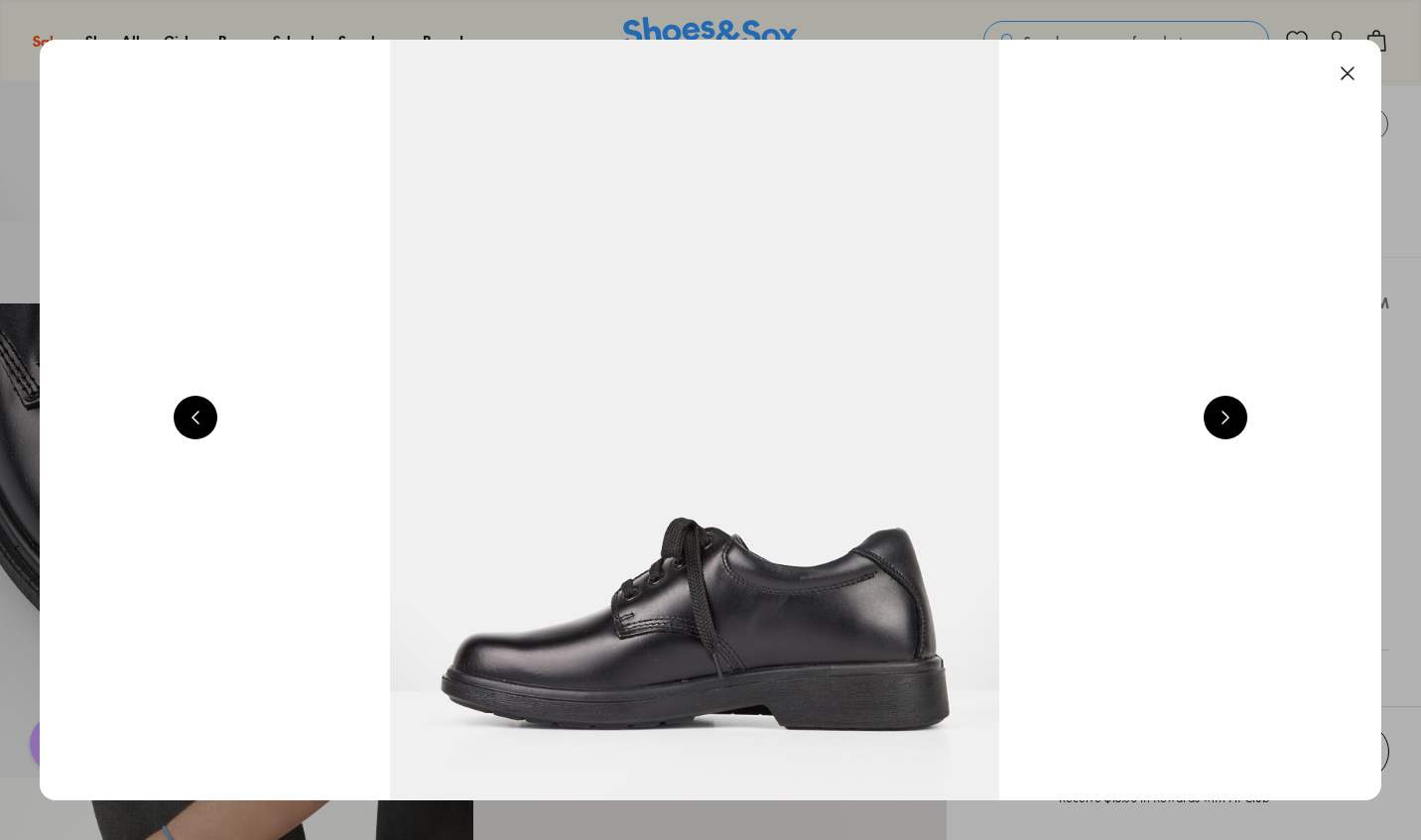 click at bounding box center [1226, 418] 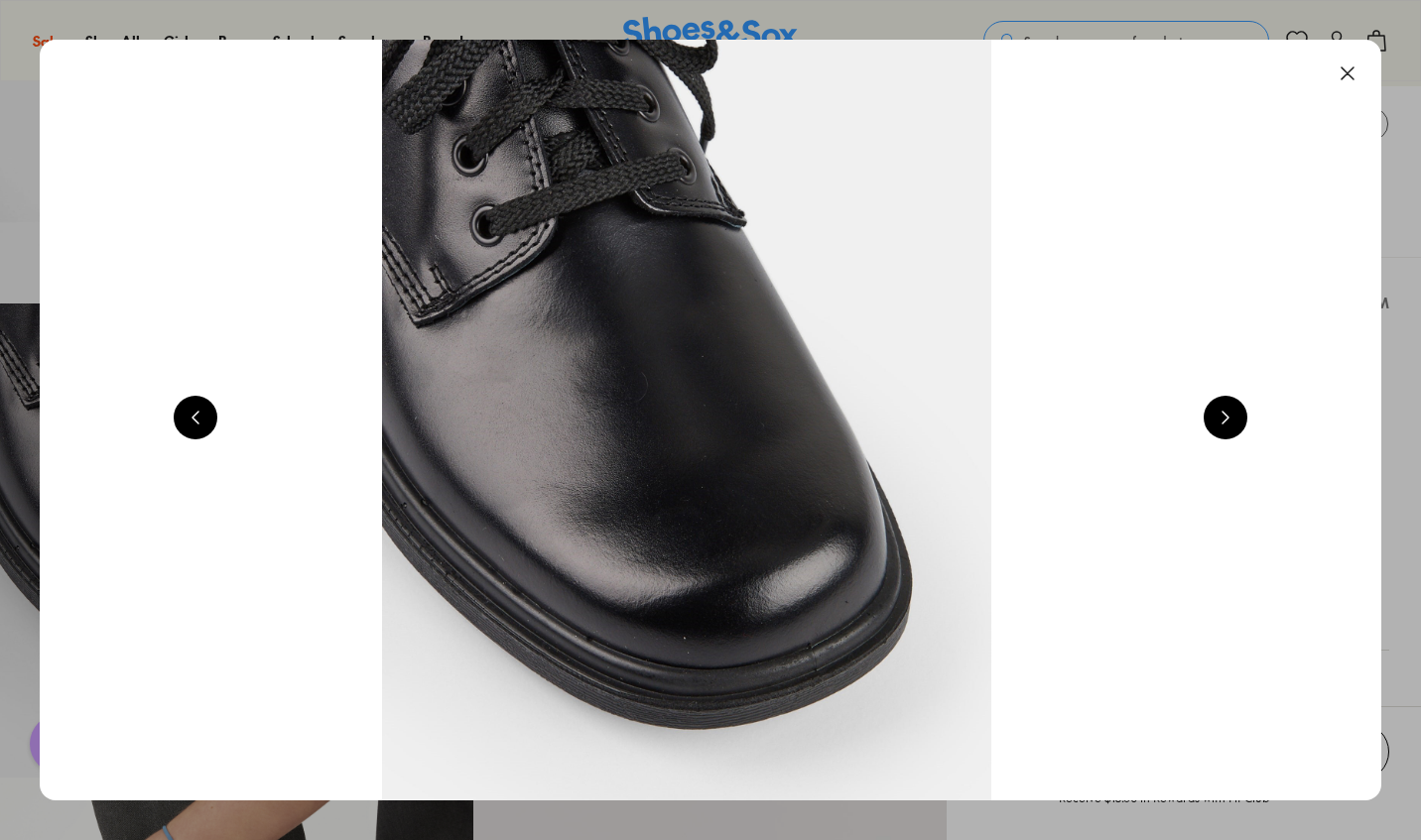 click at bounding box center [1226, 418] 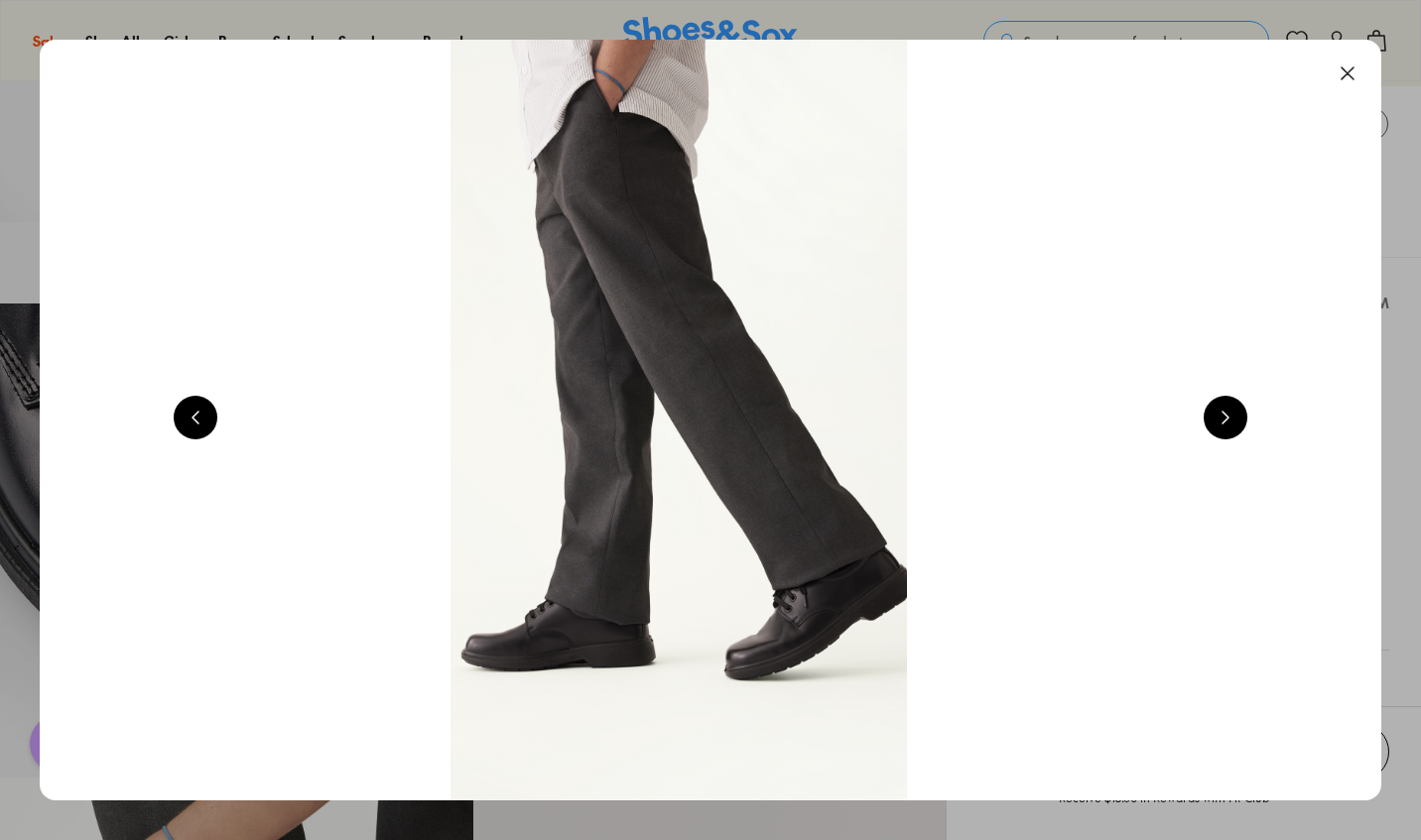 click at bounding box center [1226, 418] 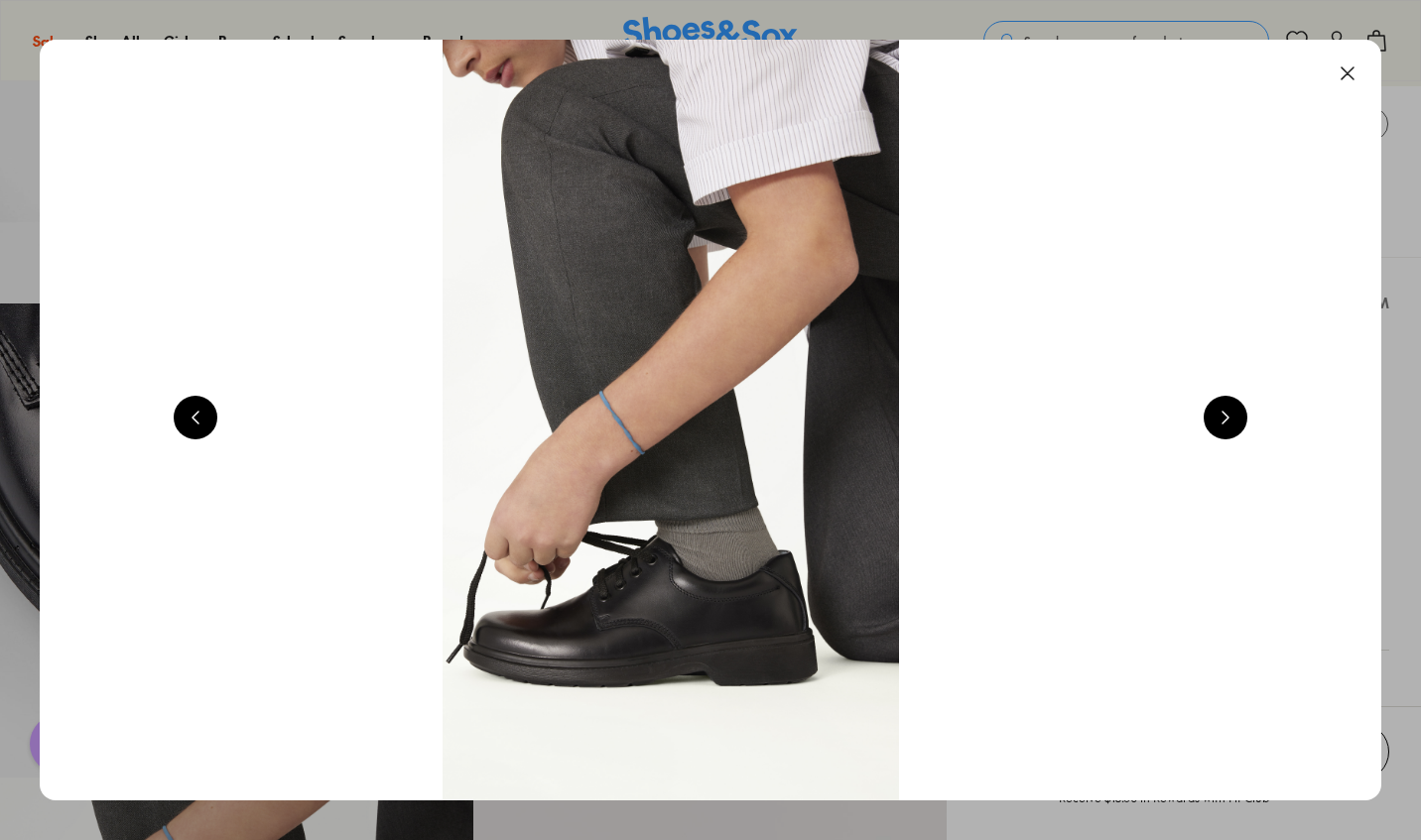 click at bounding box center (1226, 418) 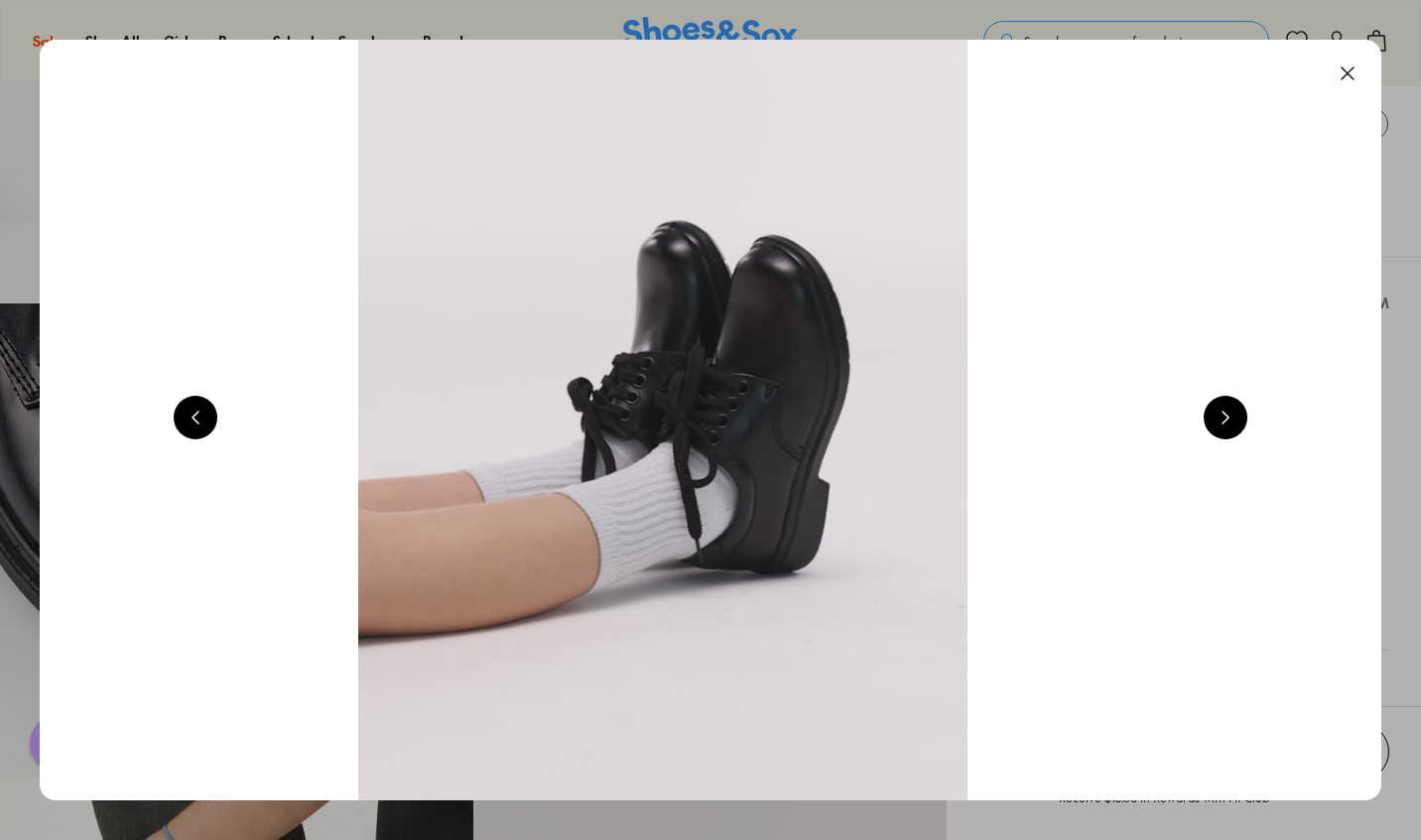 click at bounding box center (1226, 418) 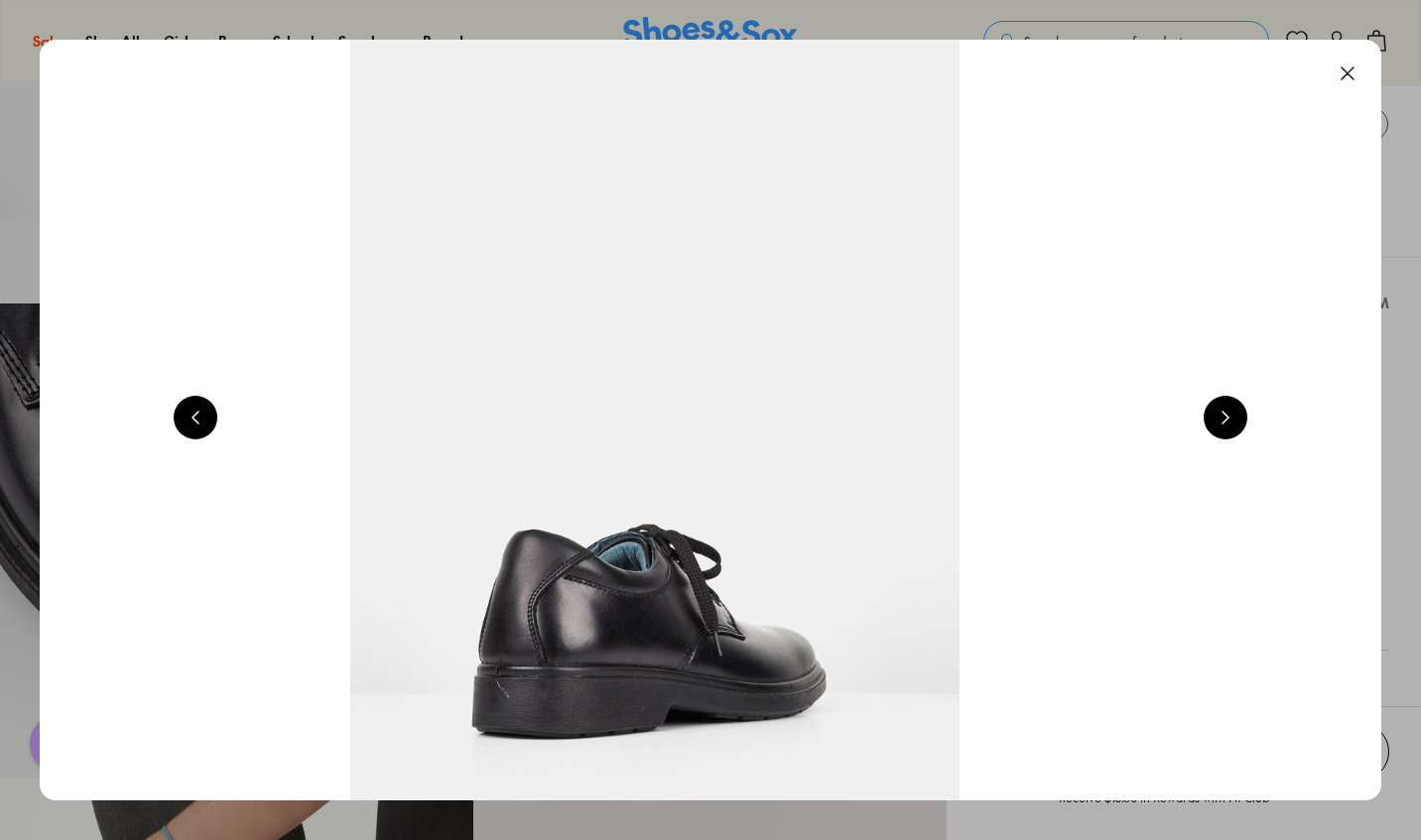 click at bounding box center [1226, 418] 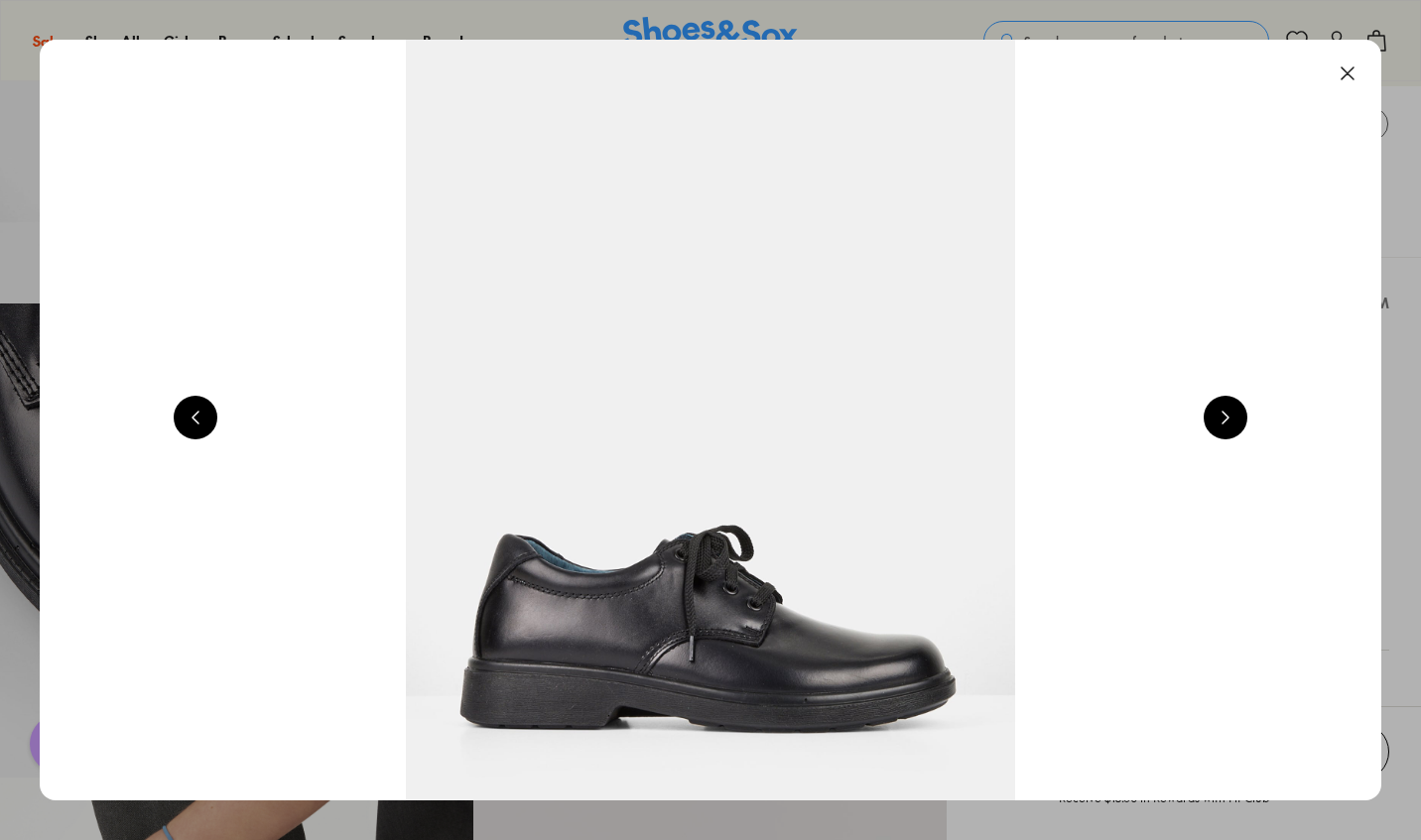 click at bounding box center [1226, 418] 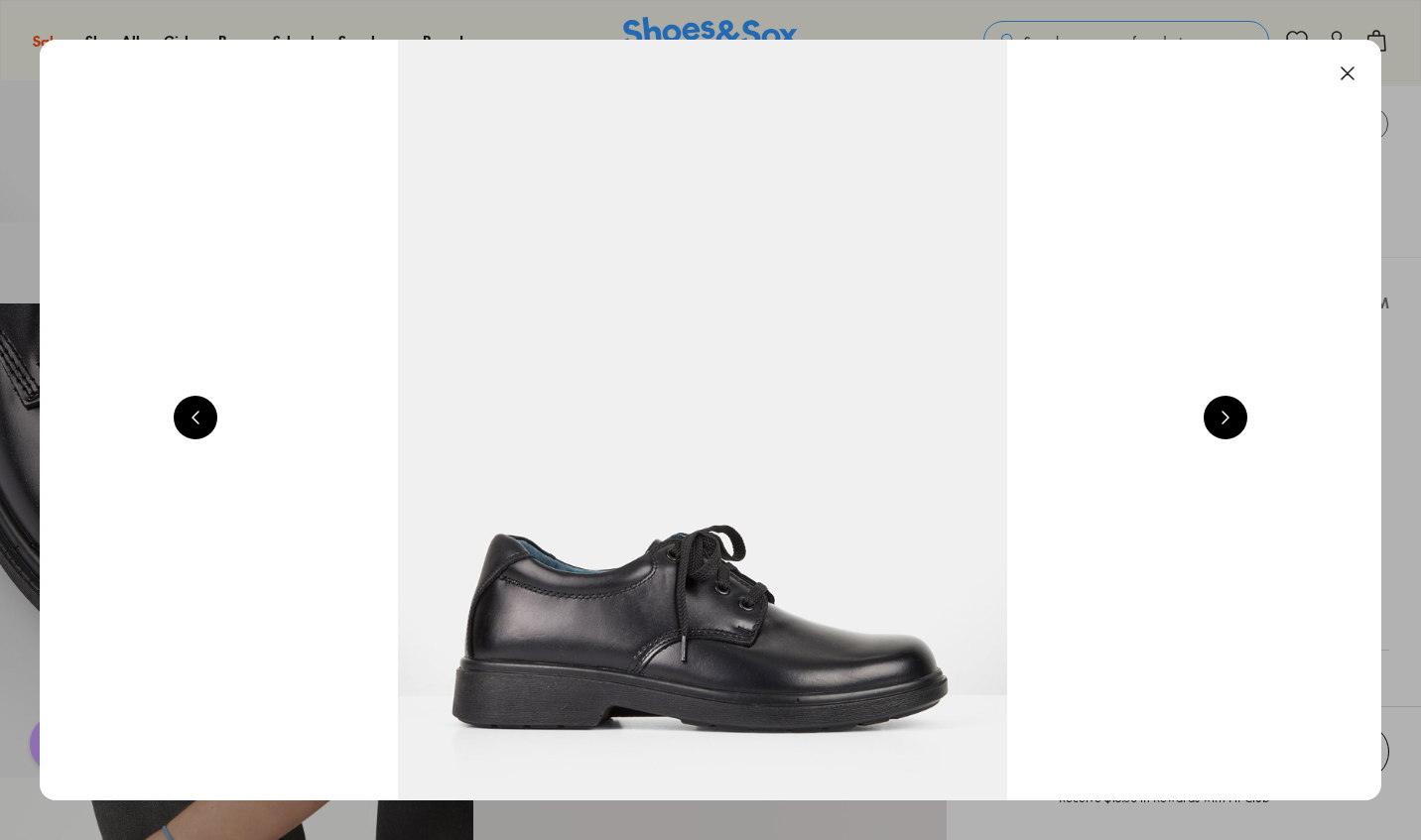 click at bounding box center [710, 420] 